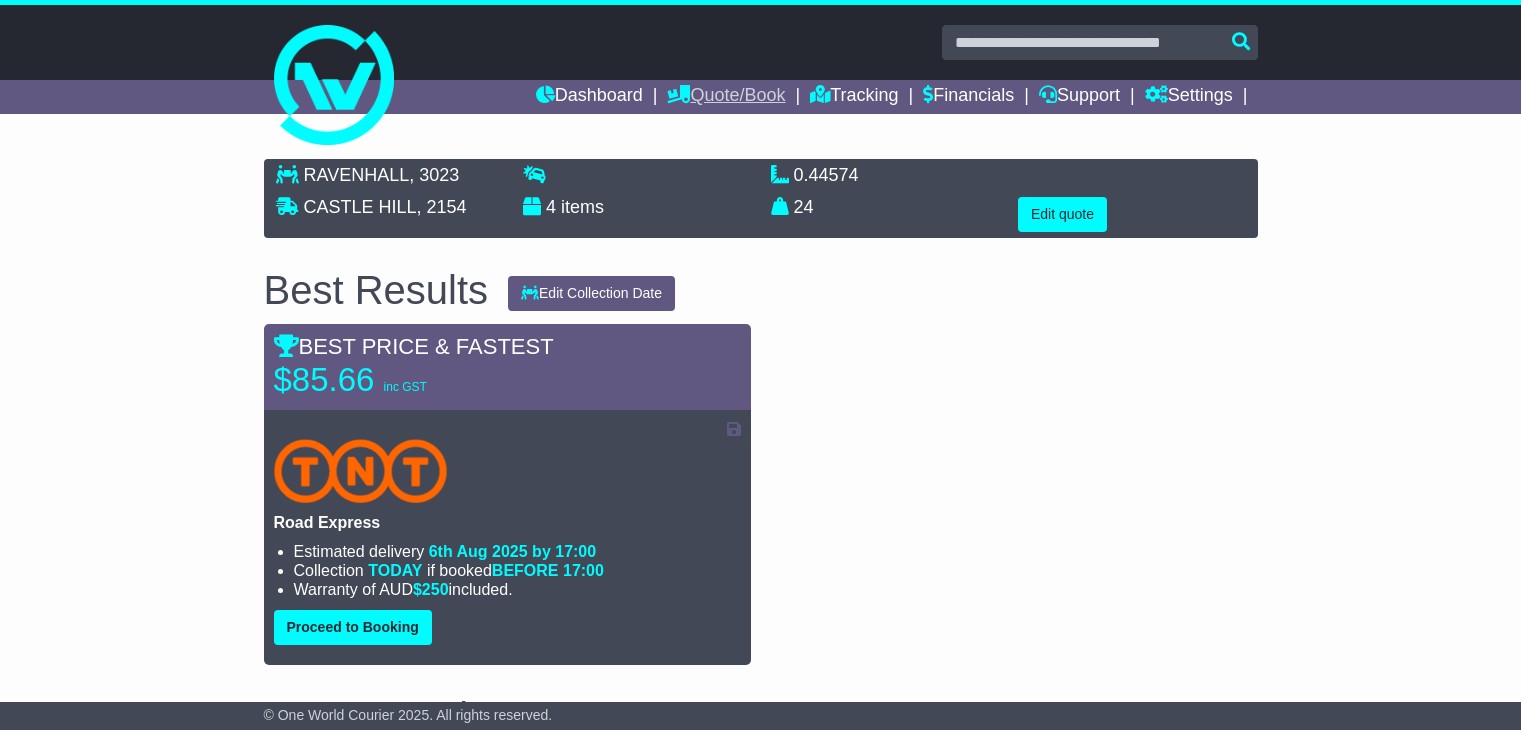 scroll, scrollTop: 0, scrollLeft: 0, axis: both 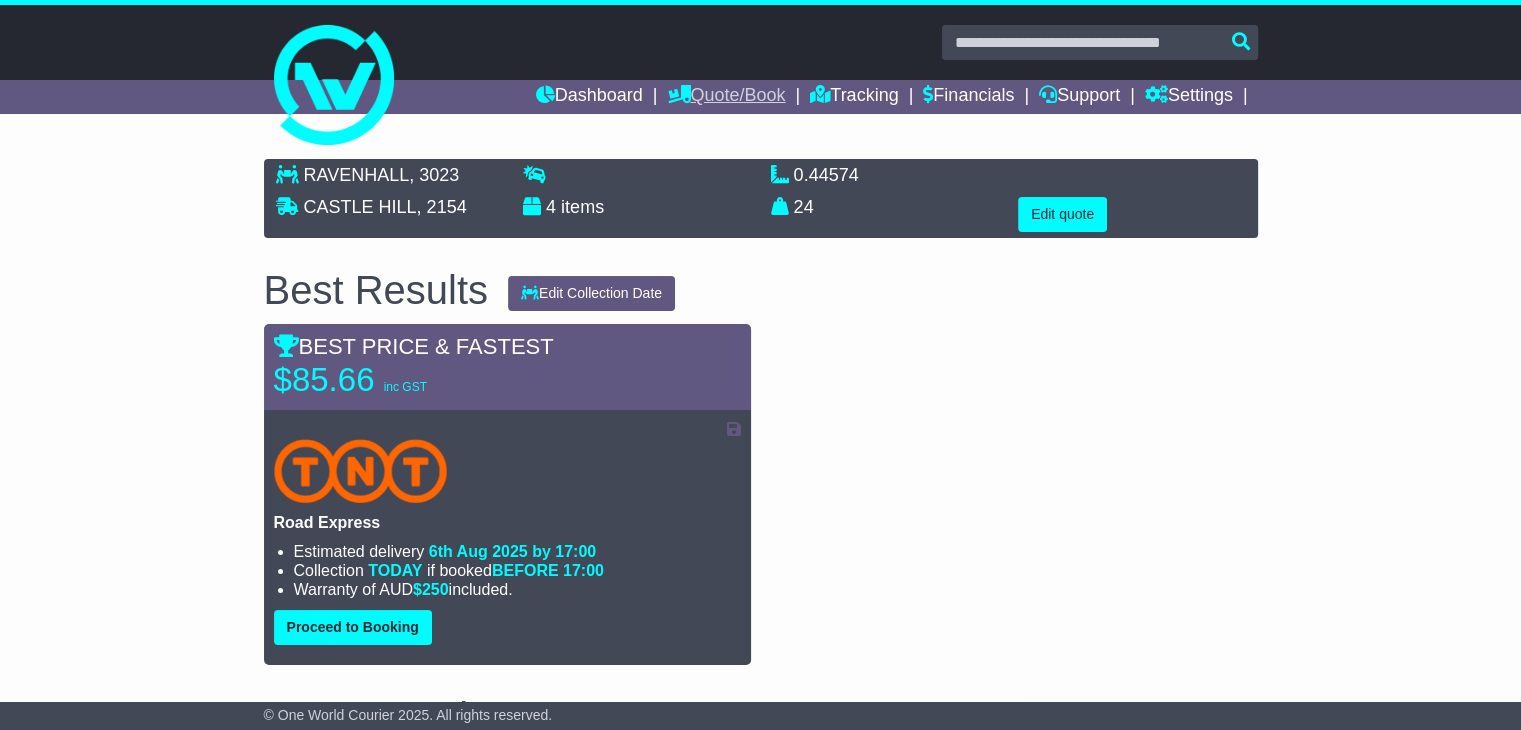click on "Quote/Book" at bounding box center [726, 97] 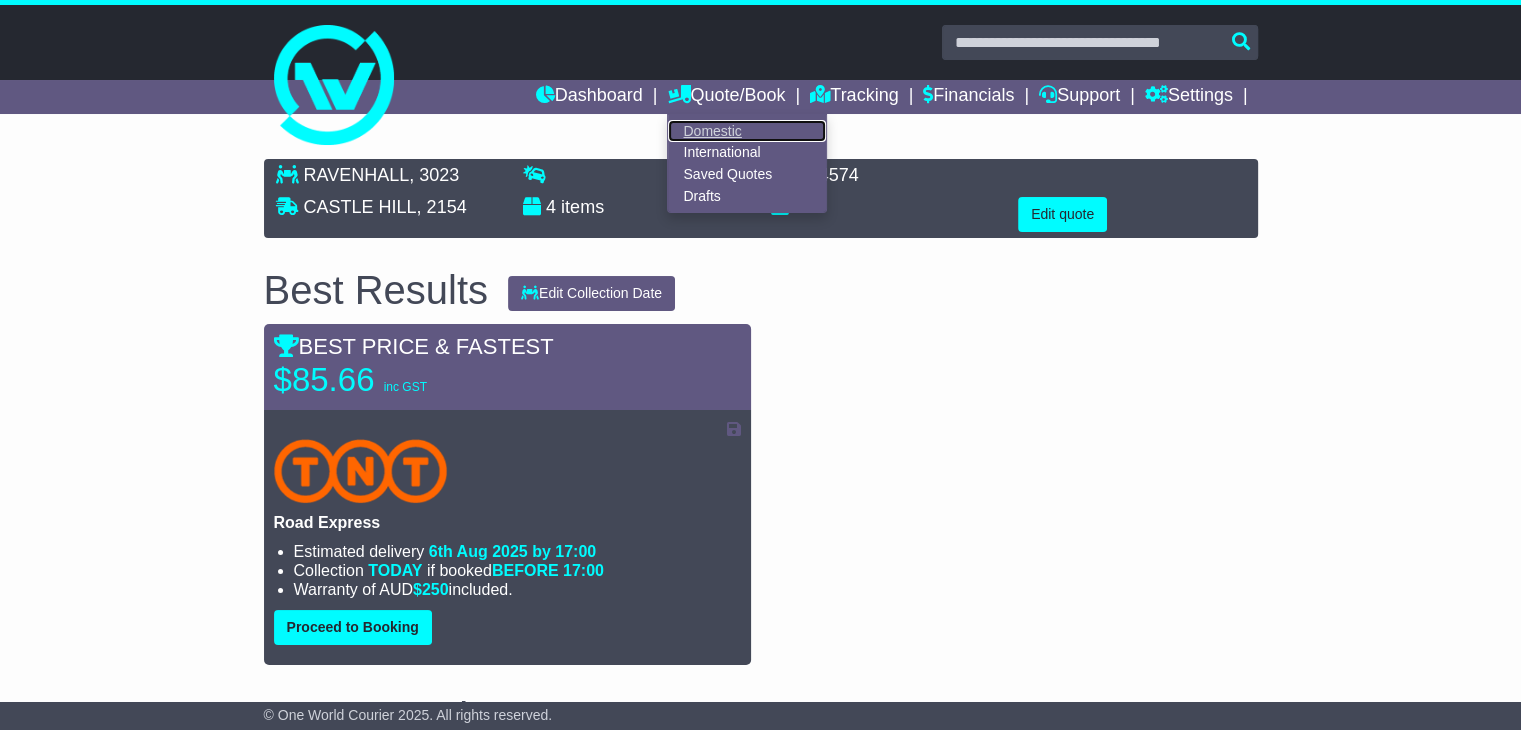 click on "Domestic" at bounding box center (747, 131) 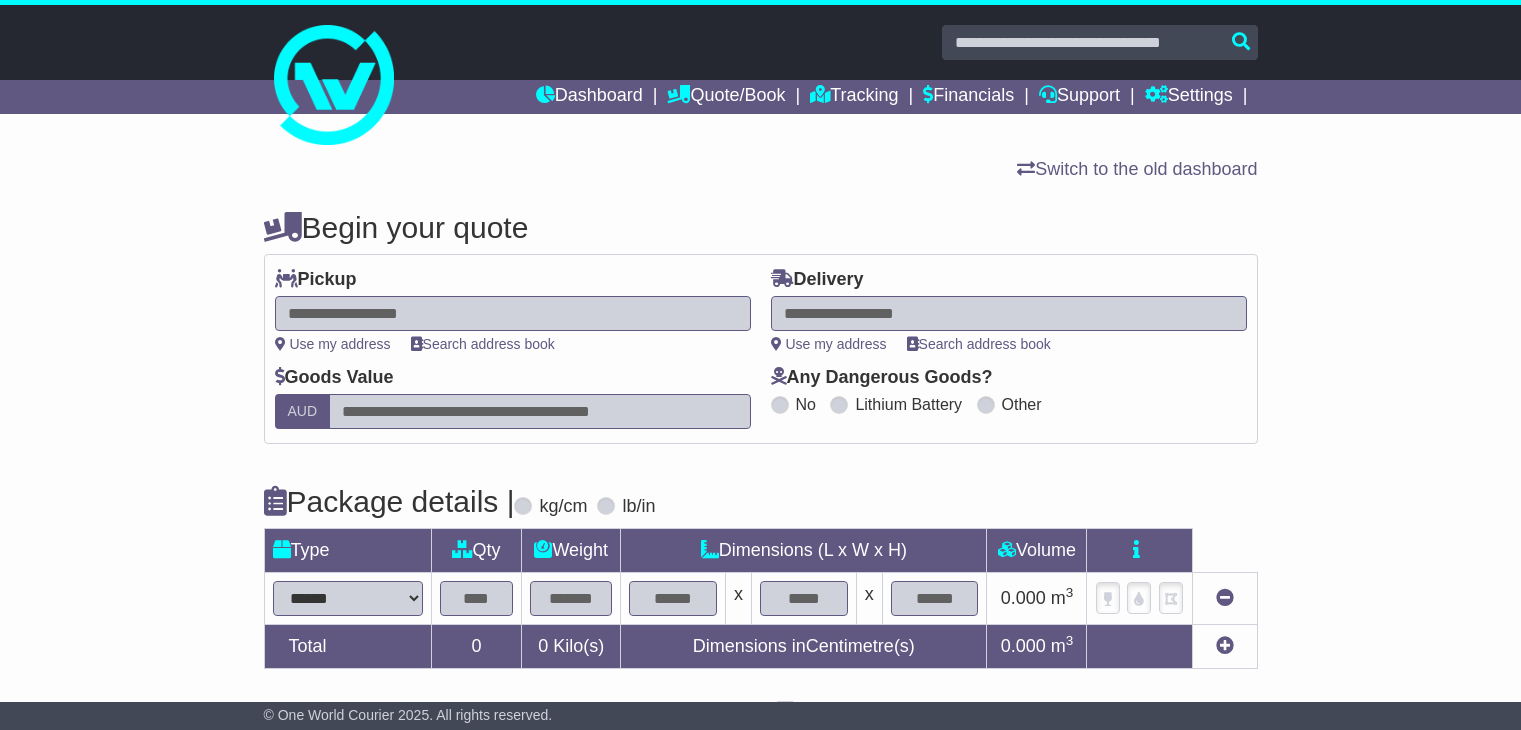 click at bounding box center [513, 313] 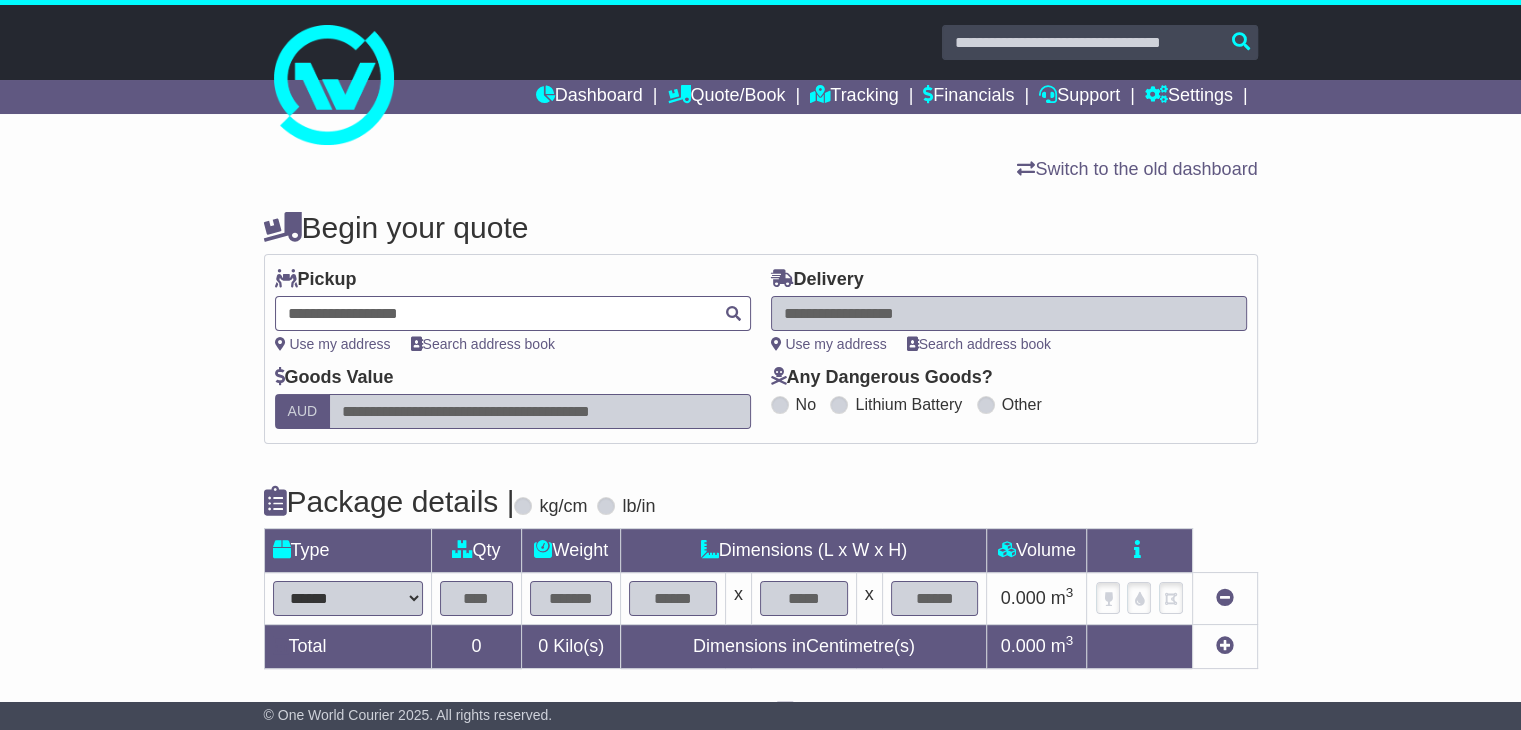 scroll, scrollTop: 0, scrollLeft: 0, axis: both 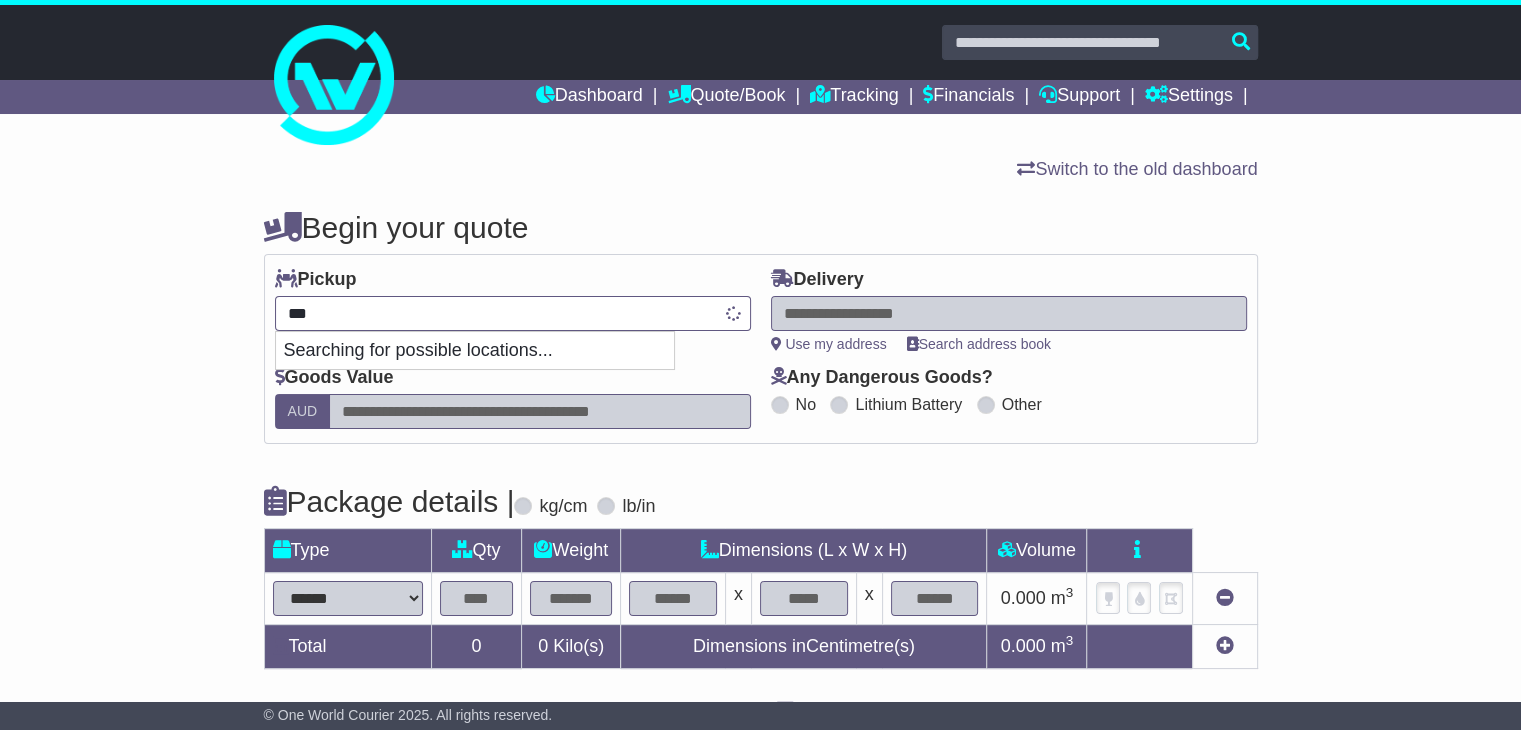 type on "****" 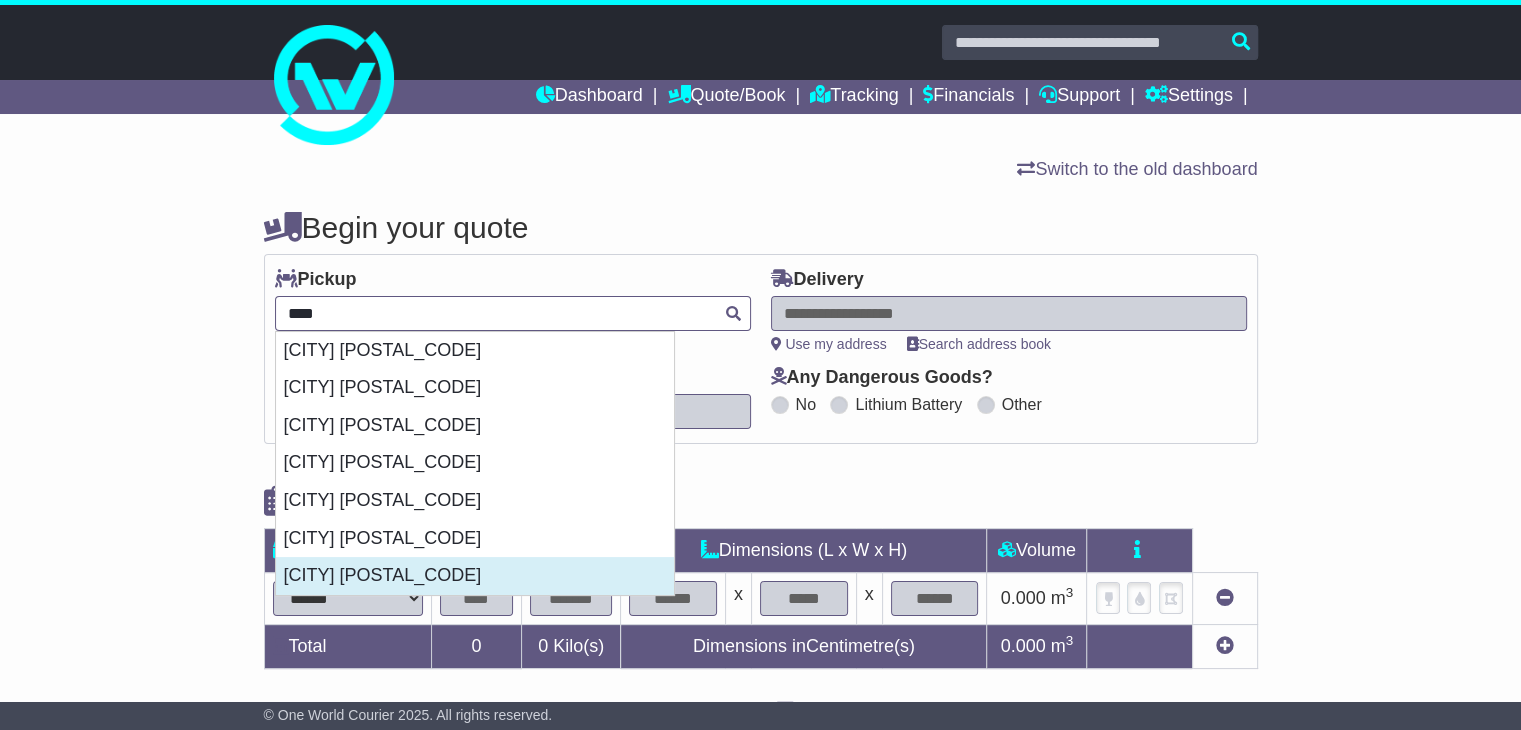 click on "[SUBURB] [POSTCODE]" at bounding box center (475, 576) 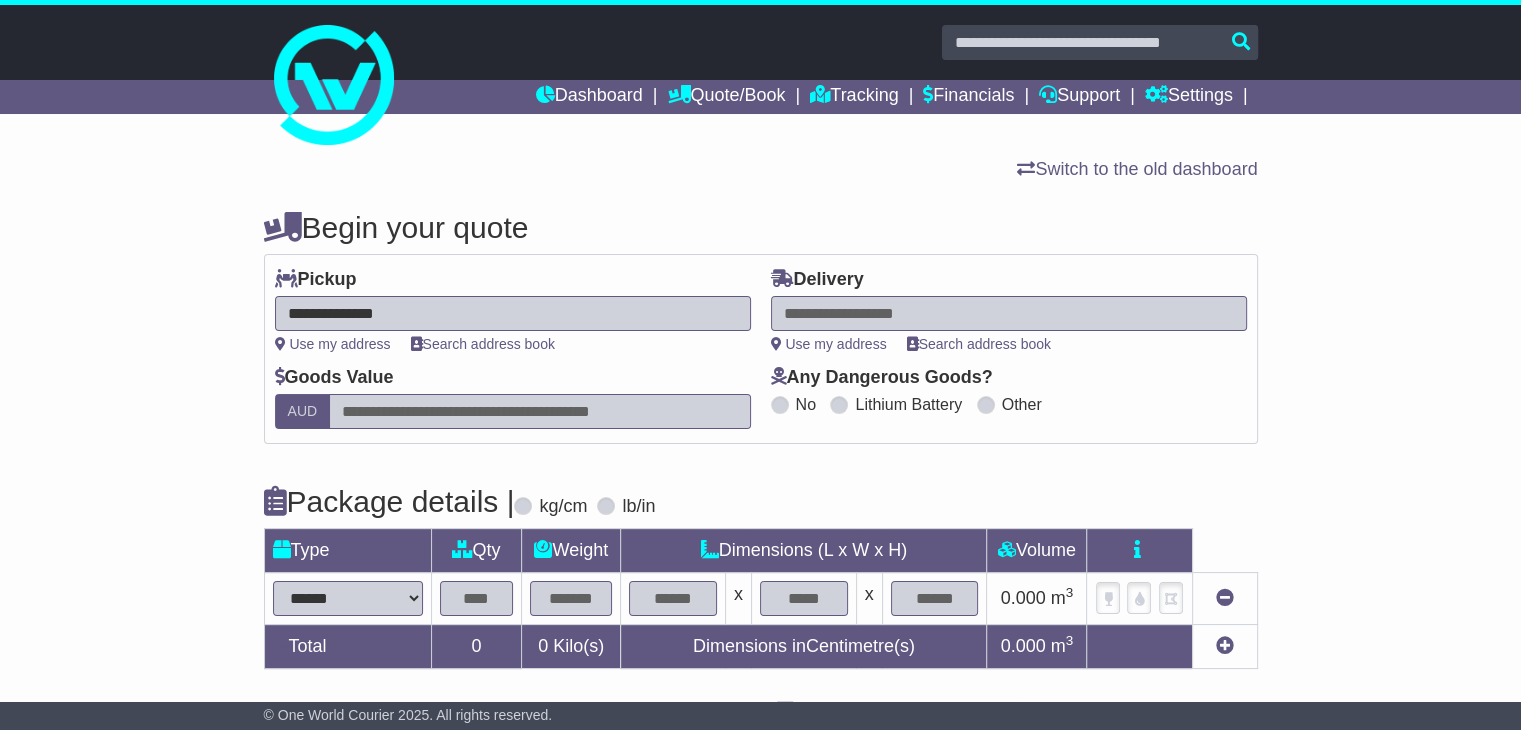 type on "**********" 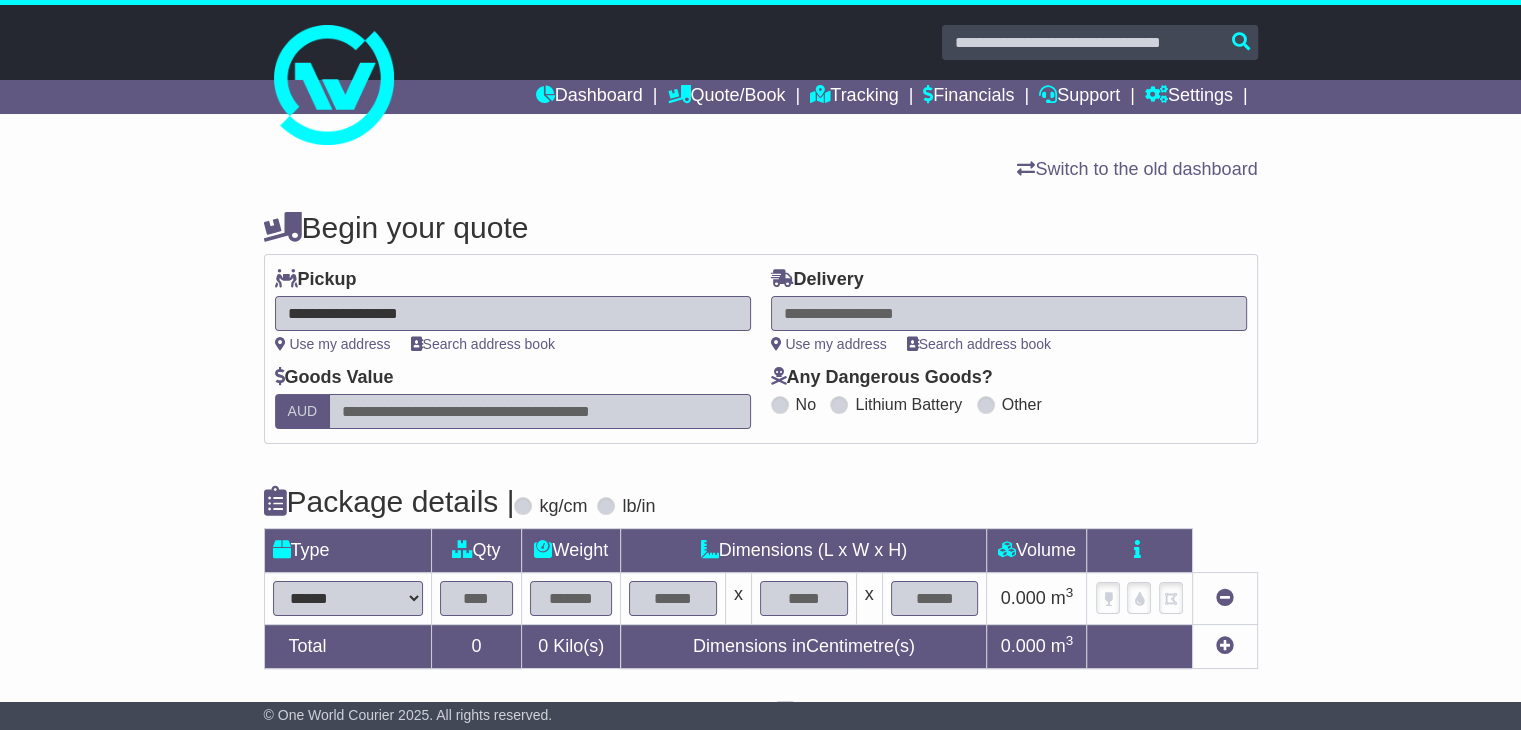 click at bounding box center (1009, 313) 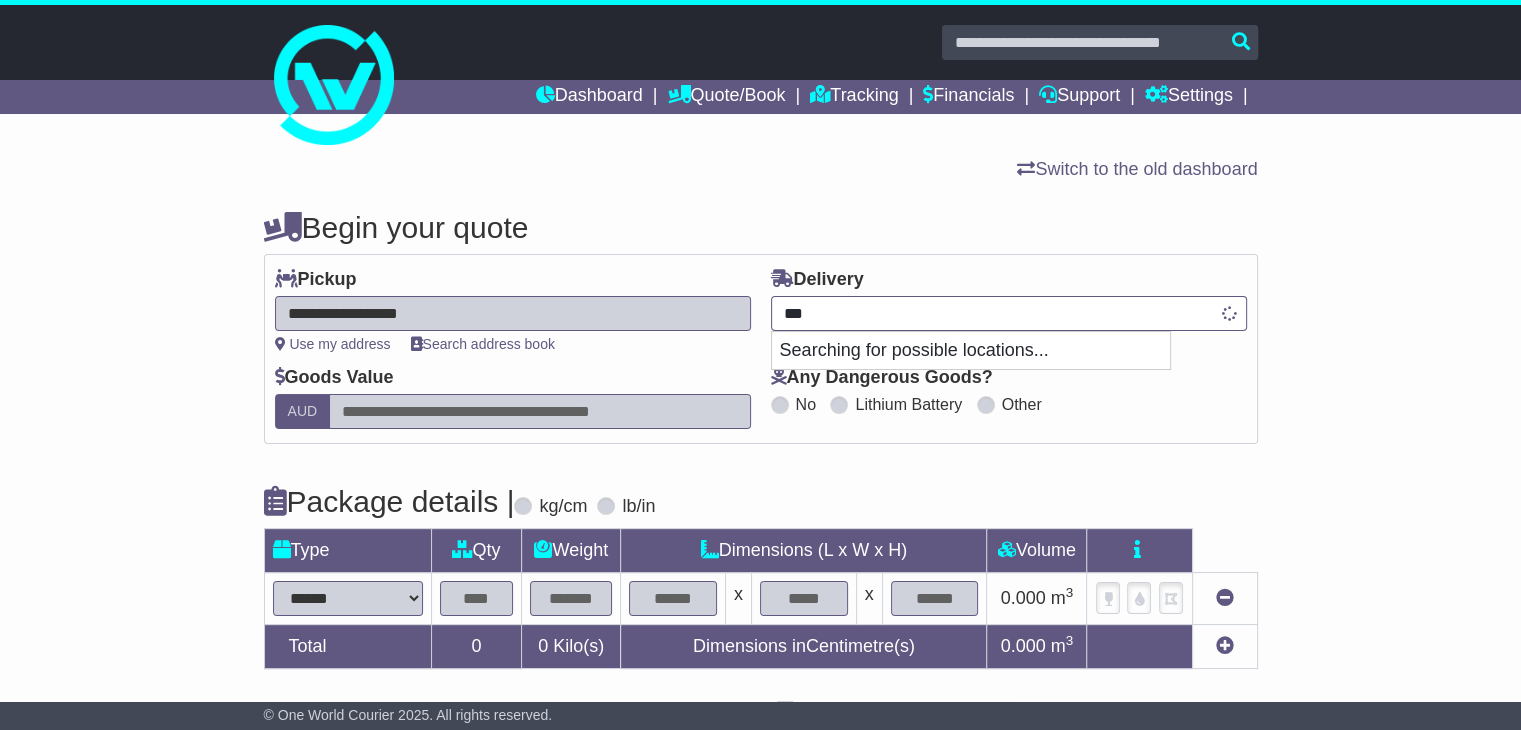 type on "****" 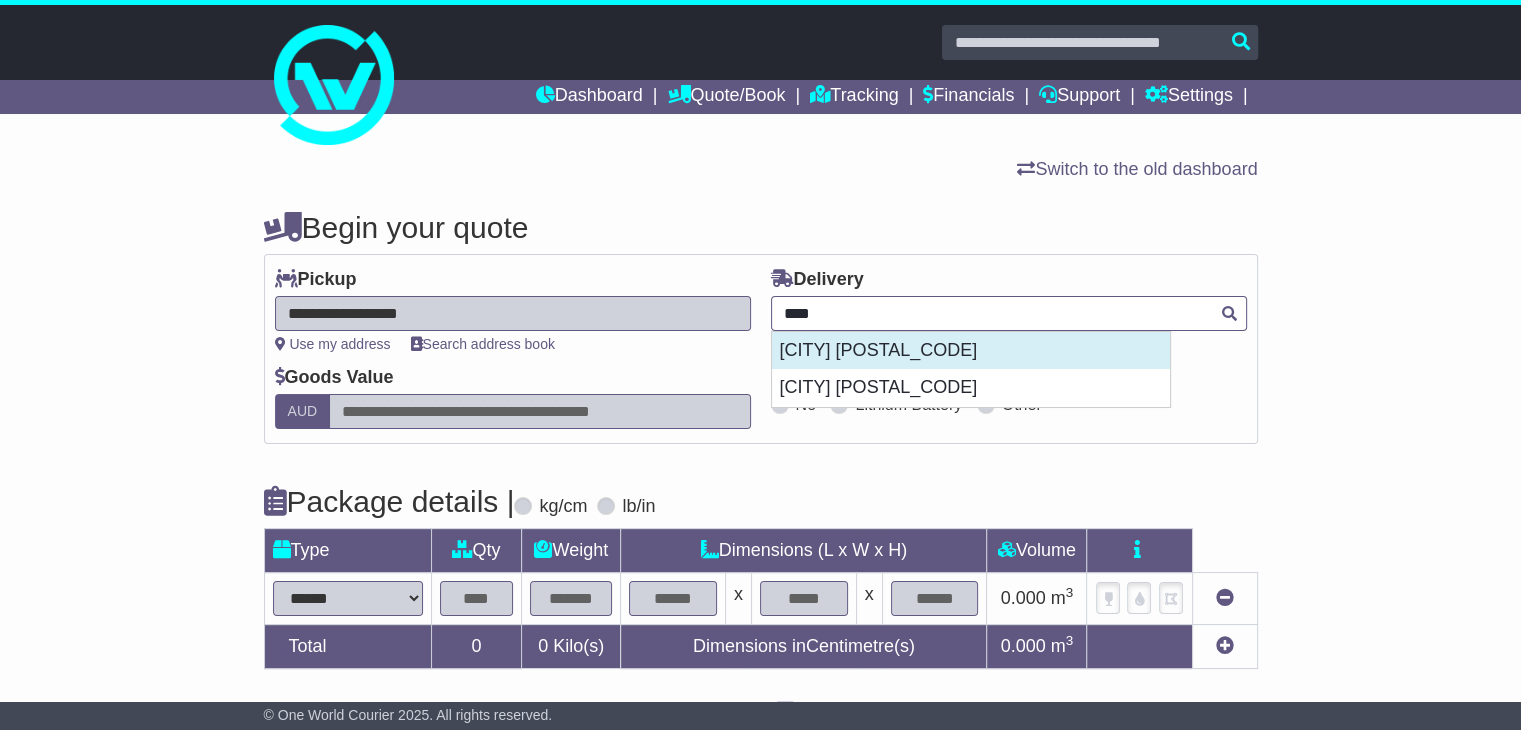 click on "CLEVELAND 4163" at bounding box center (971, 351) 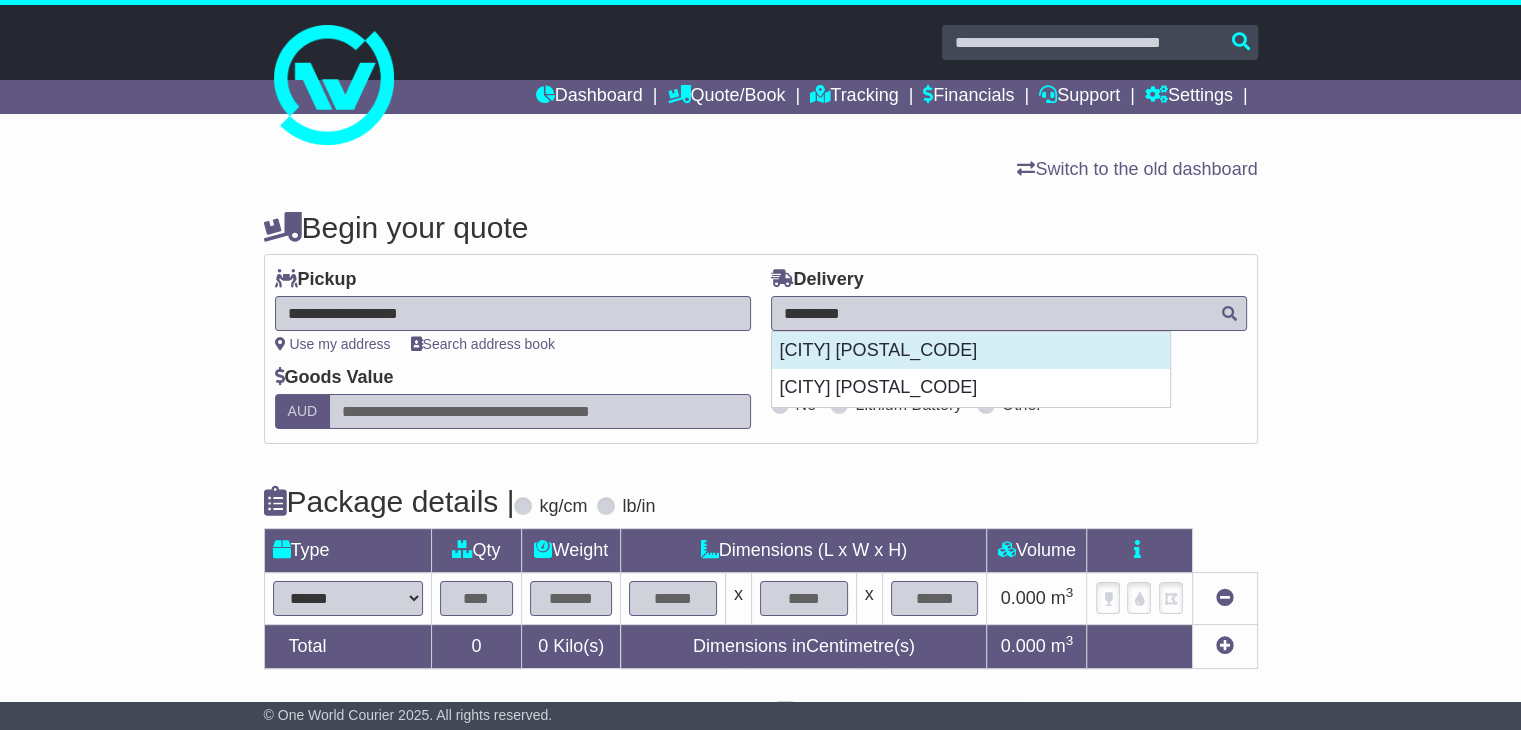 type on "**********" 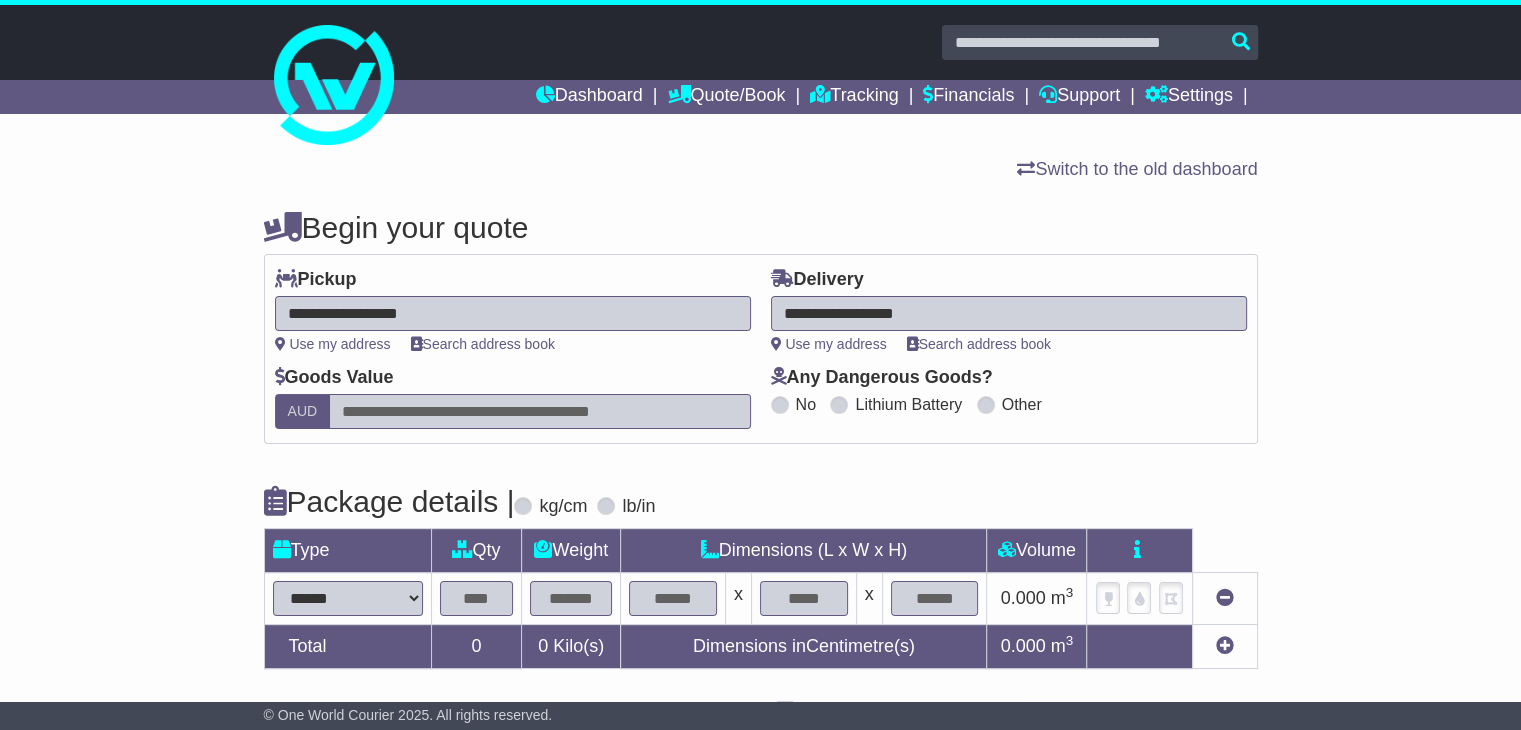 click on "****** ****** *** ******** ***** **** **** ****** *** *******" at bounding box center (348, 598) 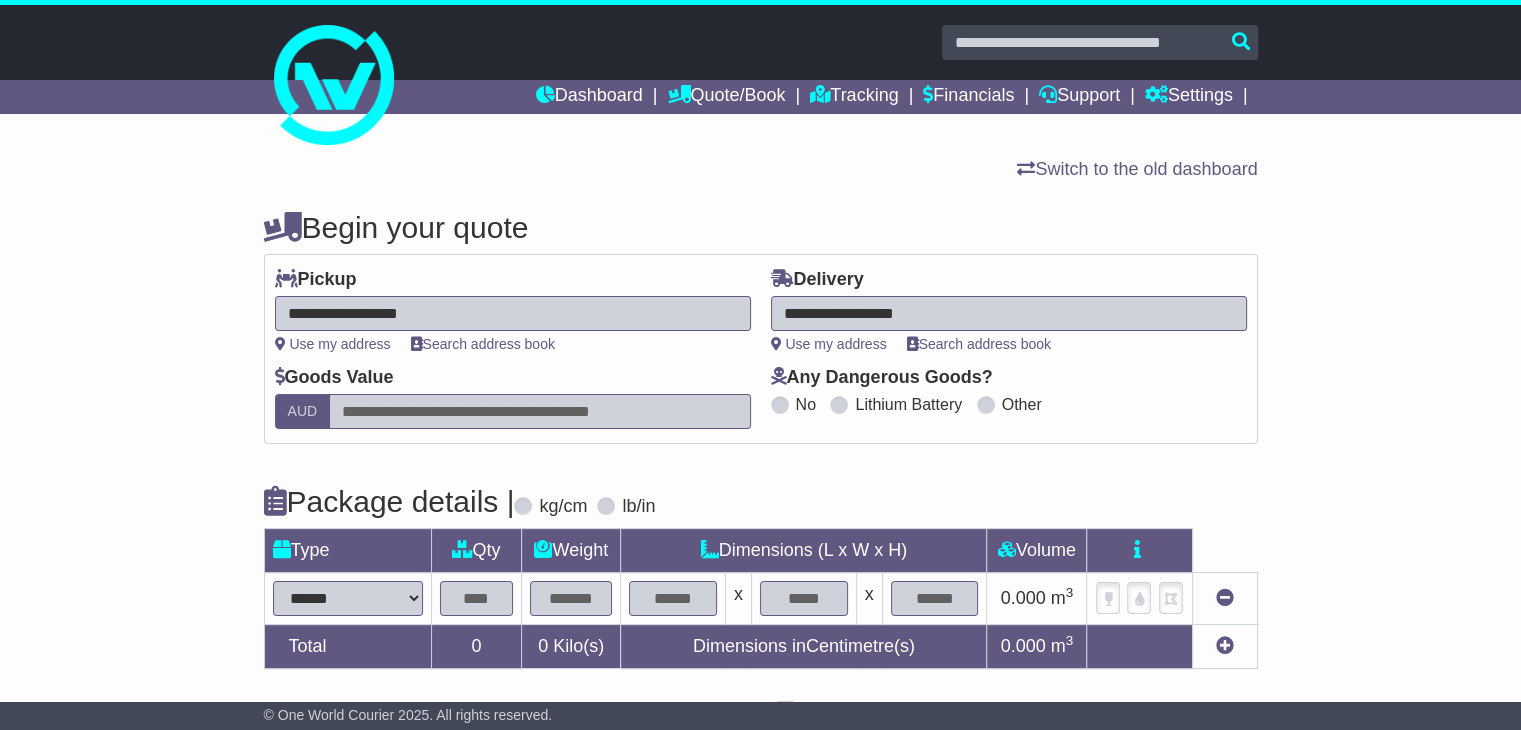 select on "*****" 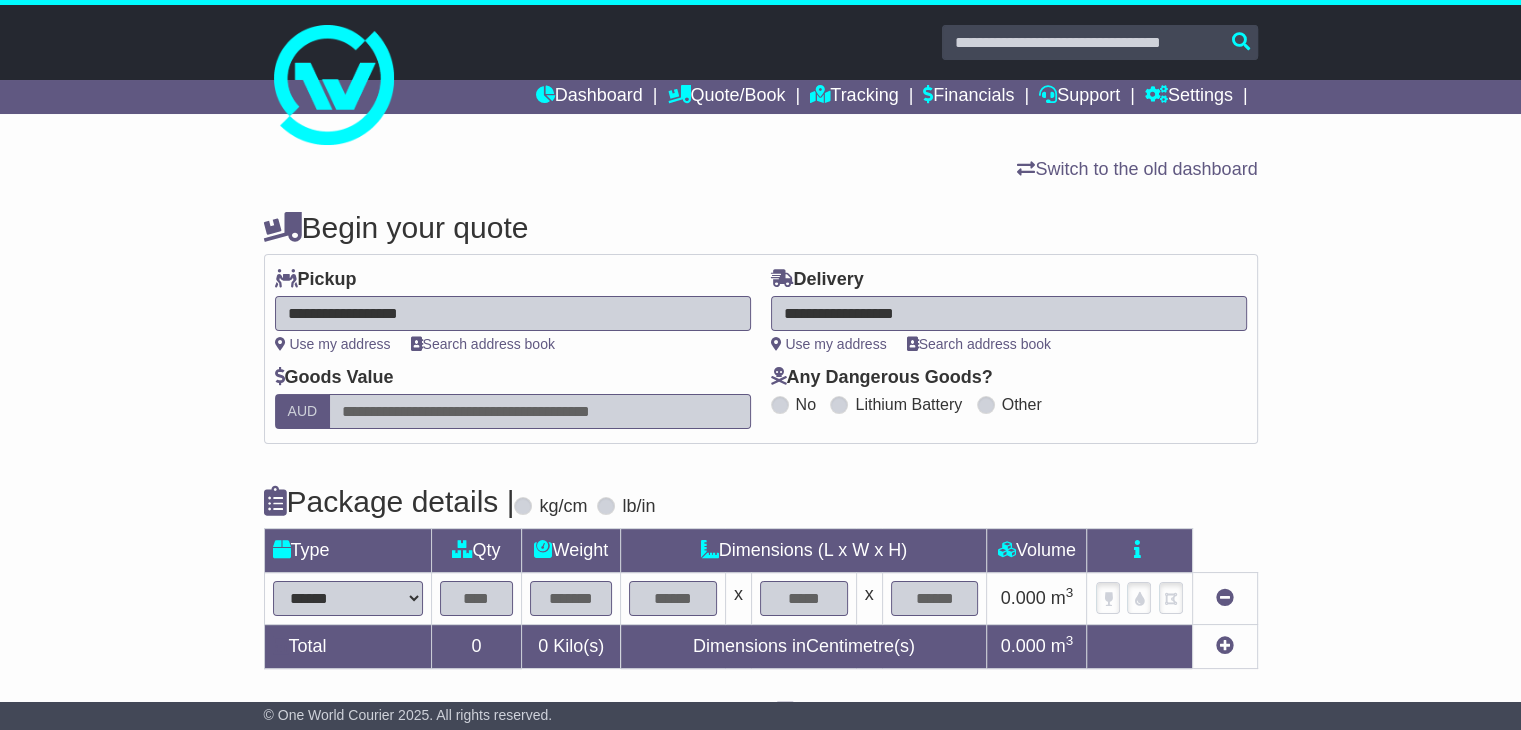 click on "****** ****** *** ******** ***** **** **** ****** *** *******" at bounding box center (348, 598) 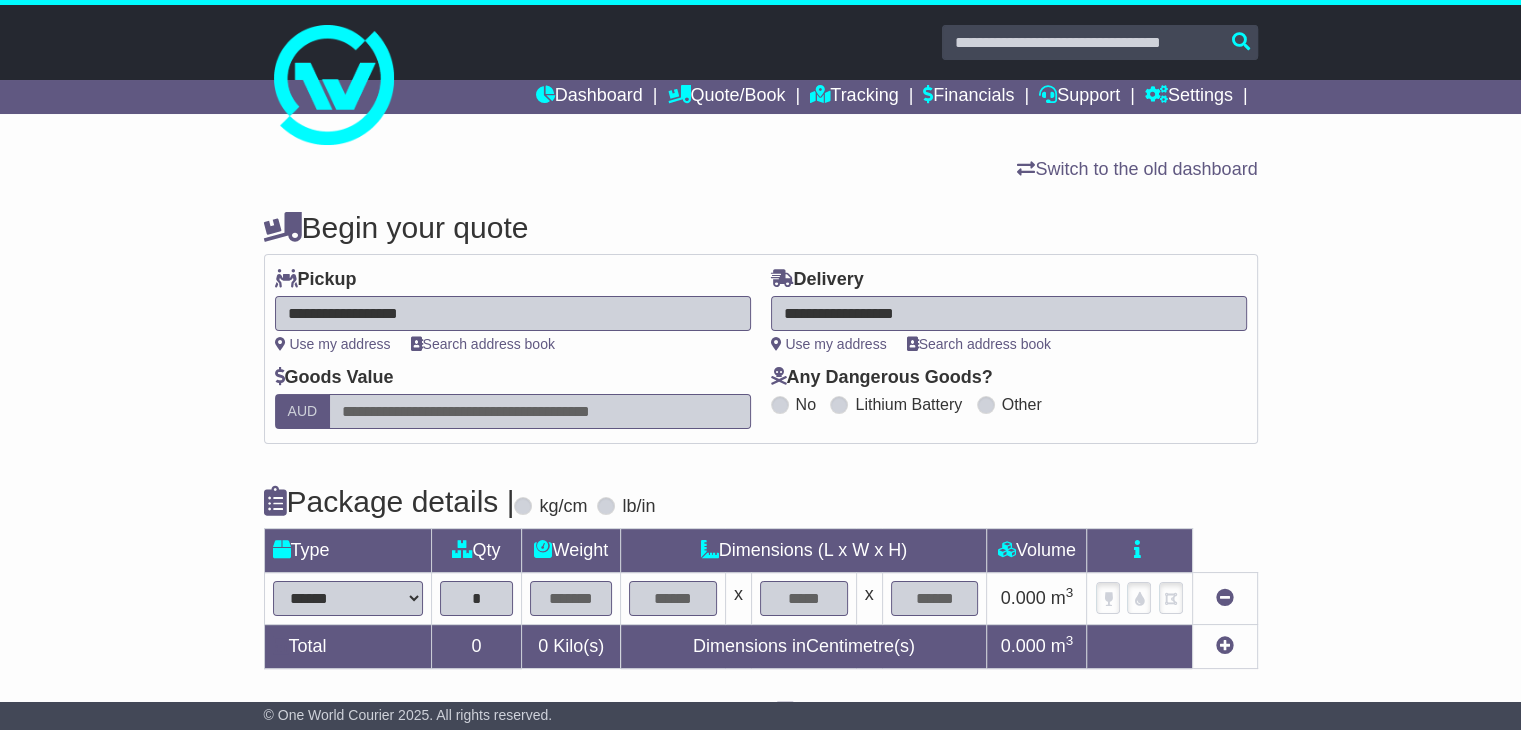 type on "*" 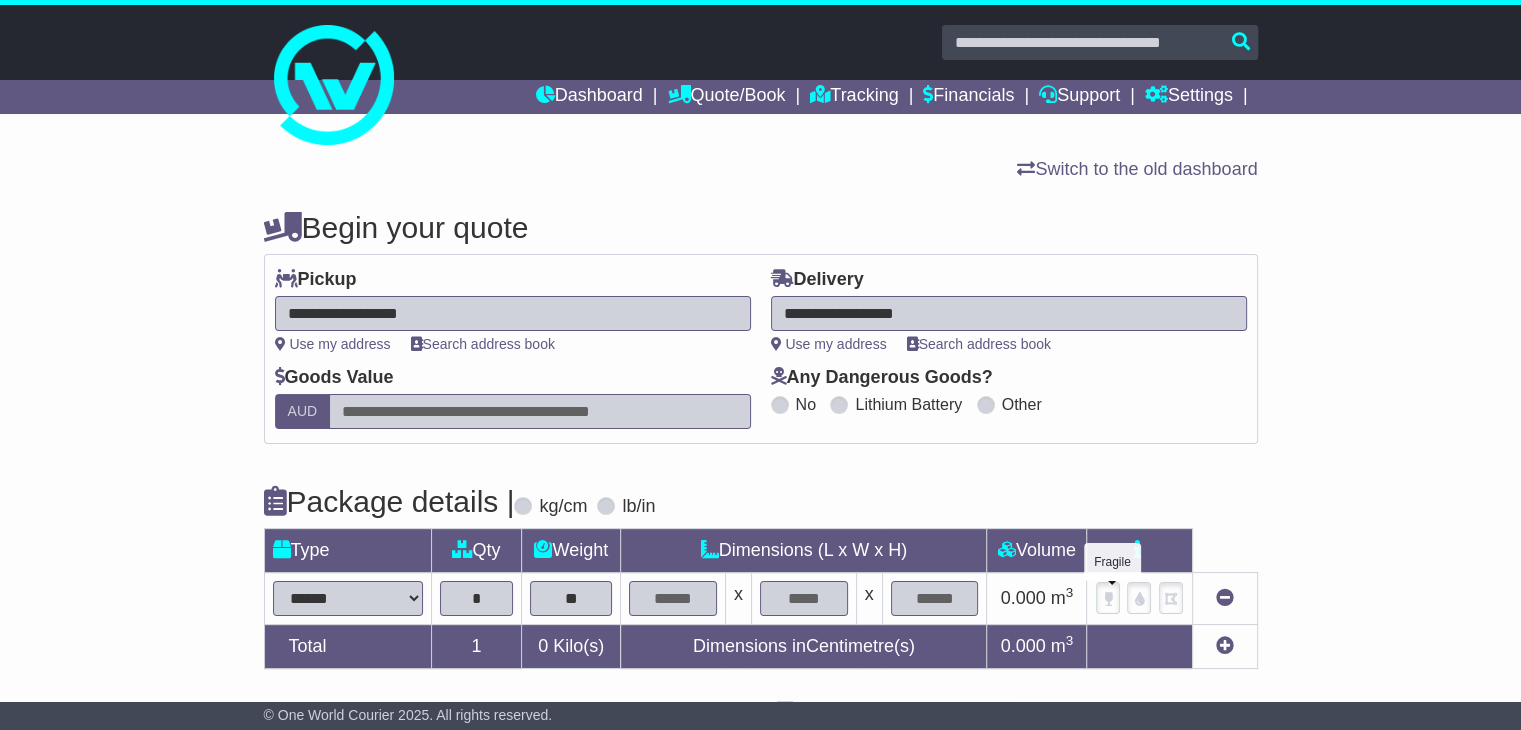 type on "**" 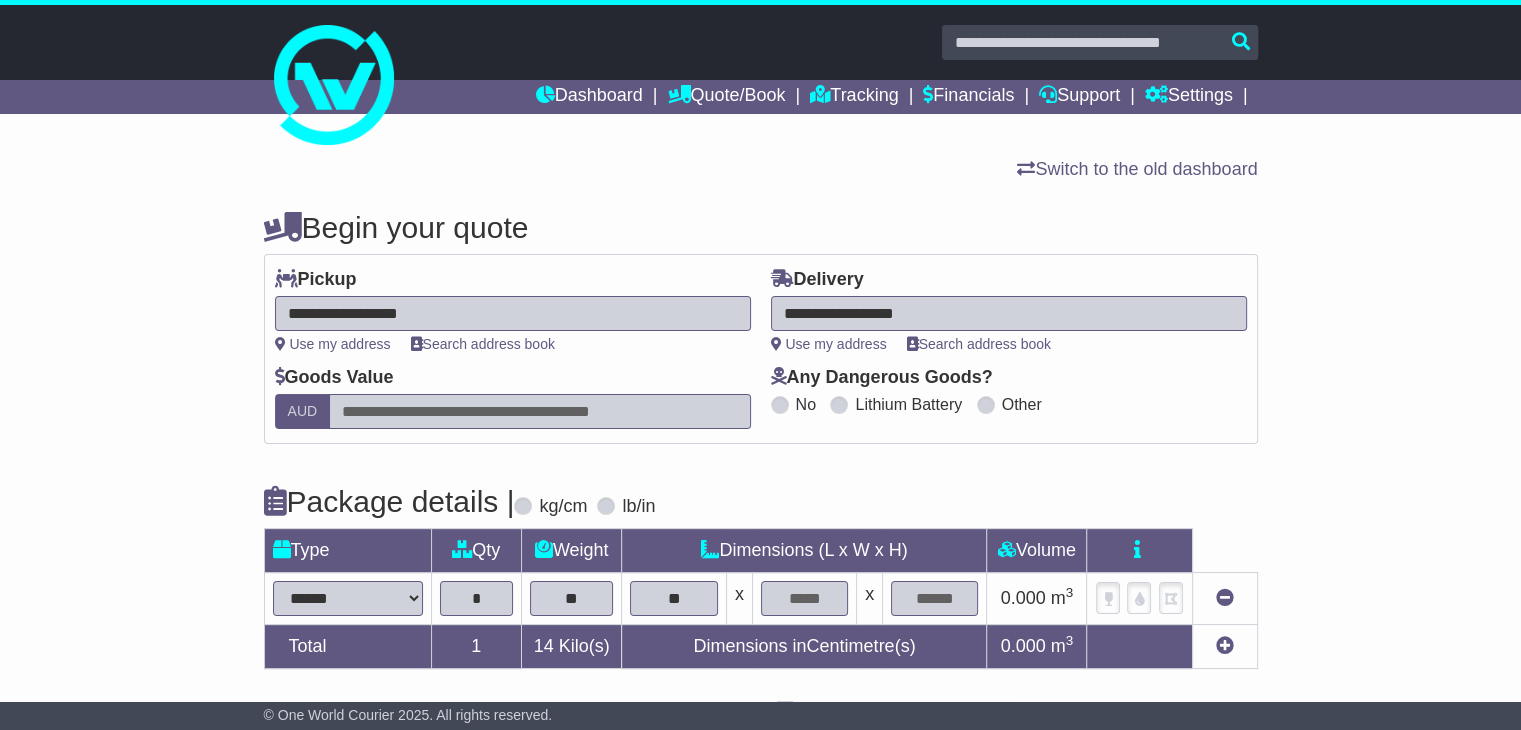 type on "**" 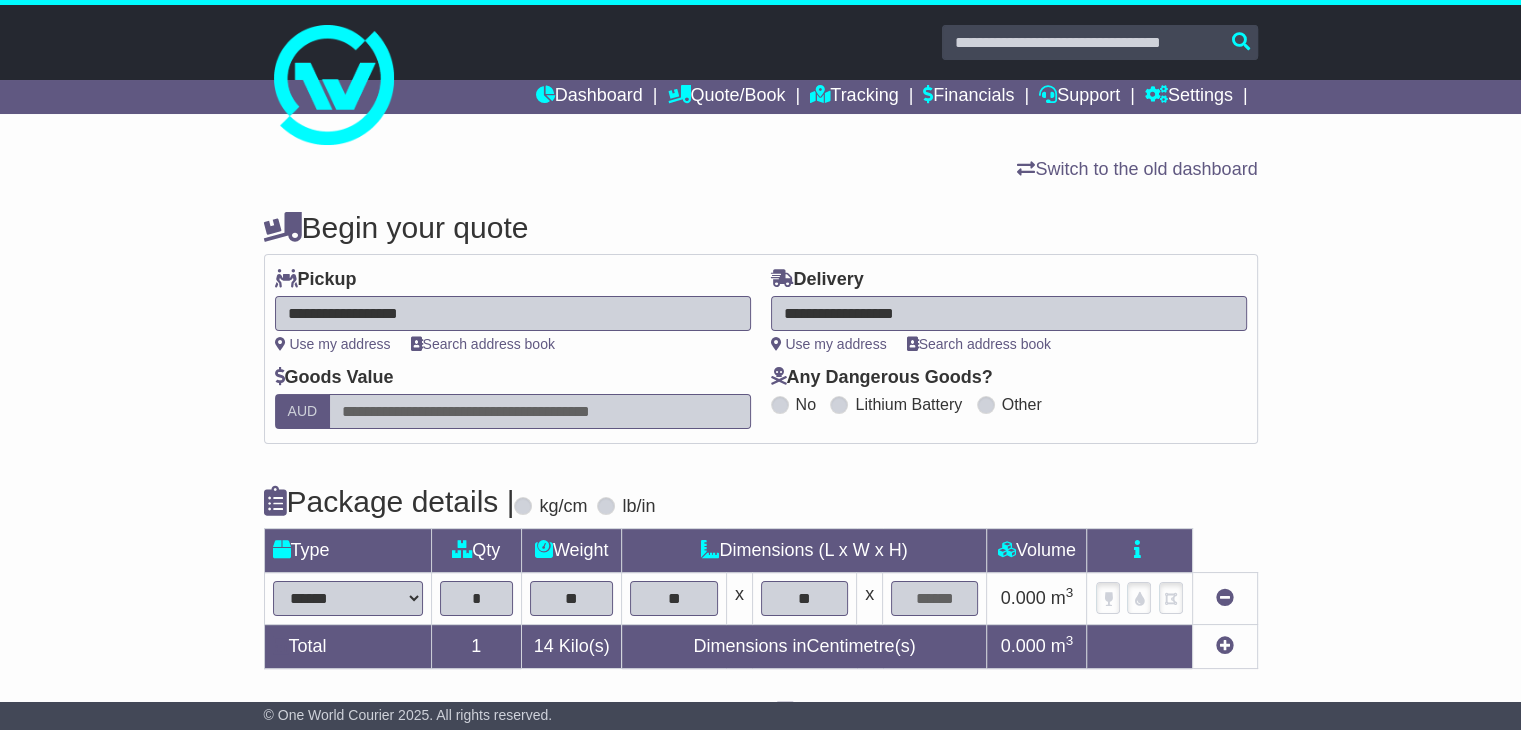 type on "**" 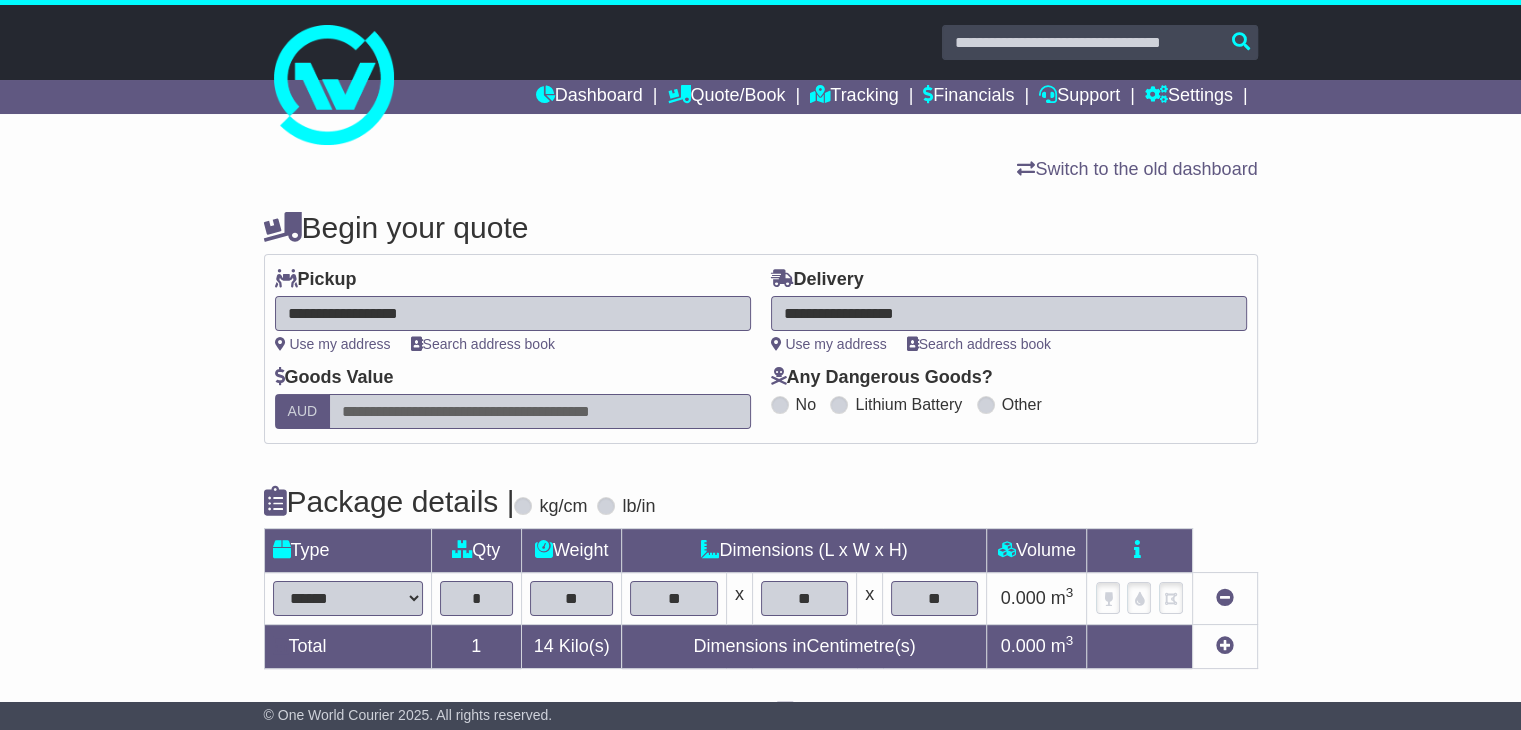 type on "**" 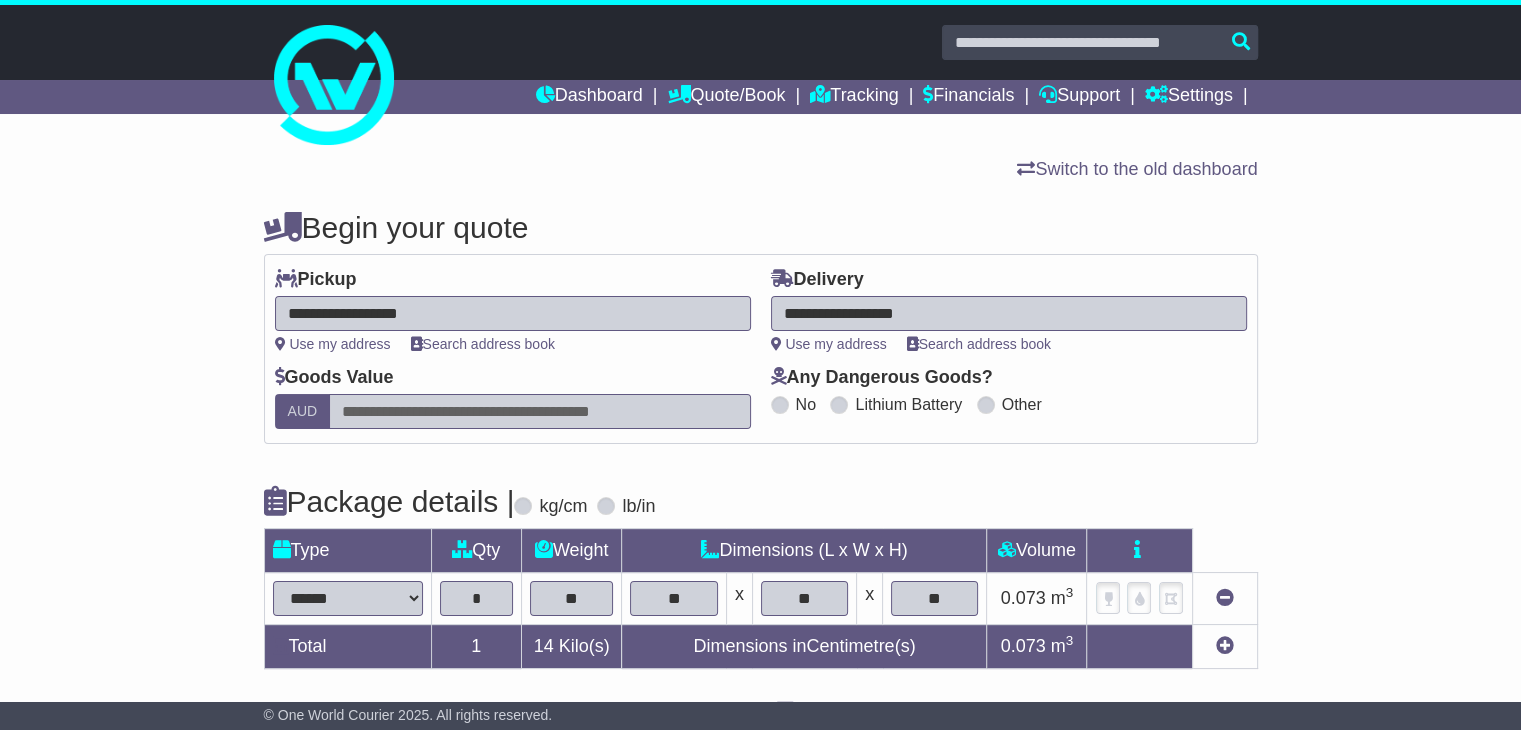 click at bounding box center (1225, 645) 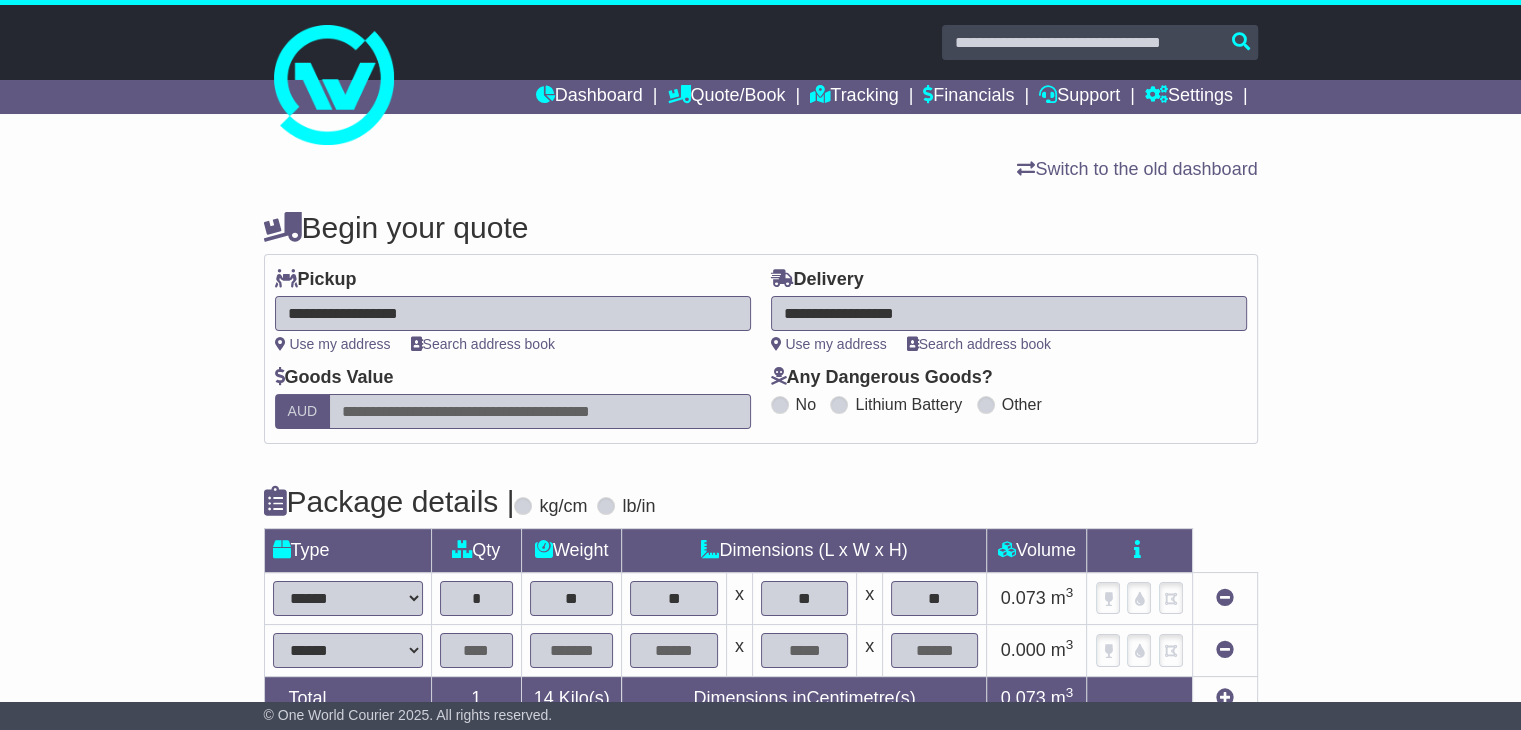 click at bounding box center (476, 650) 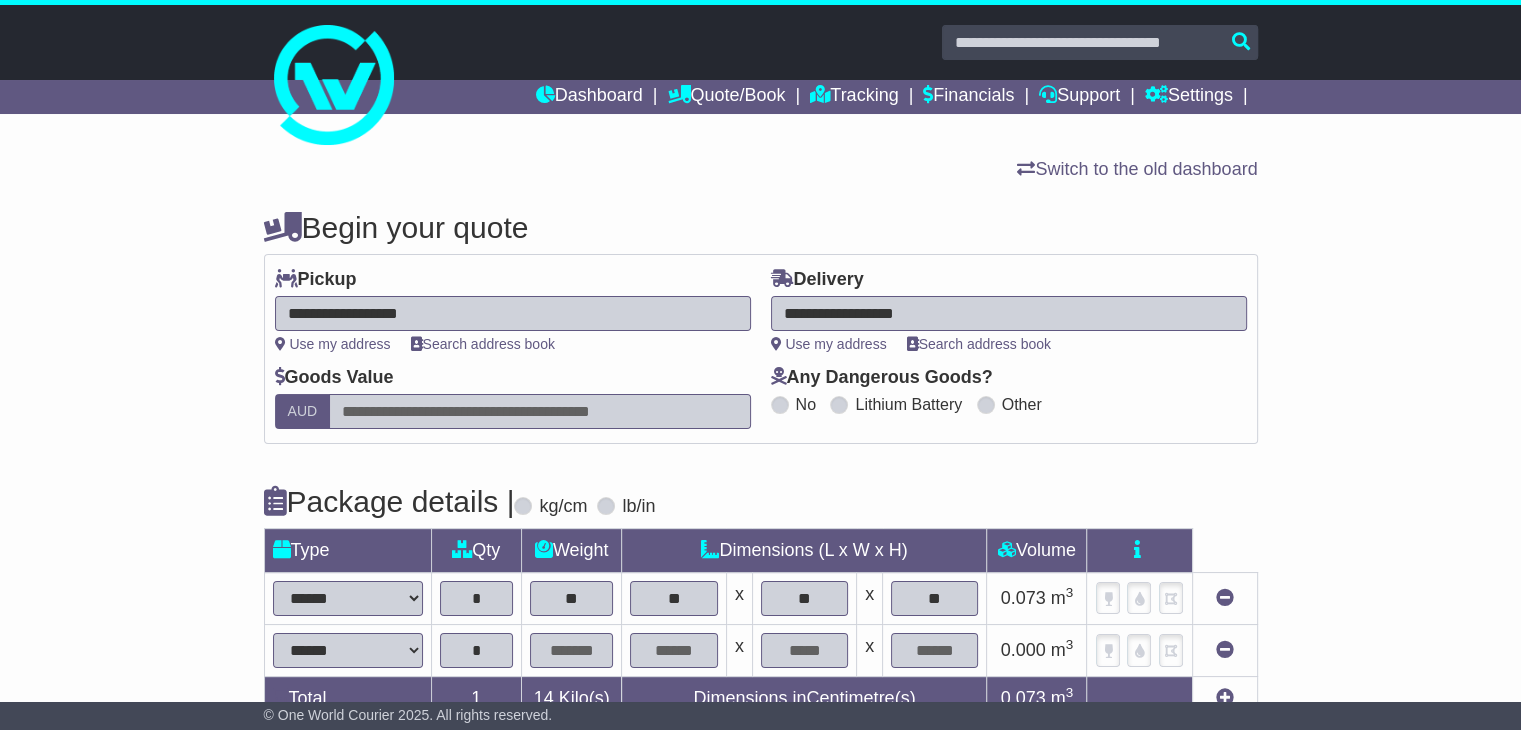 type on "*" 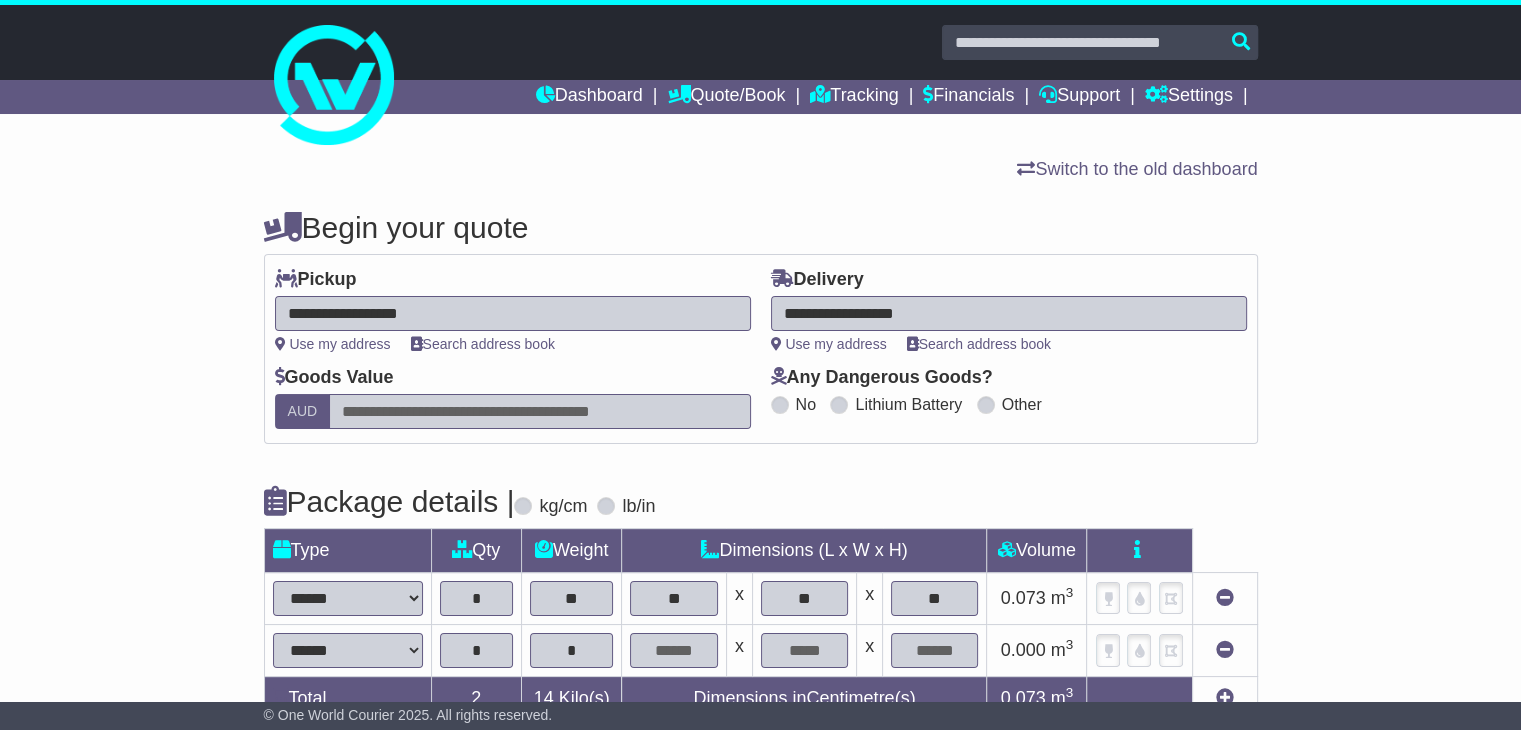 type on "*" 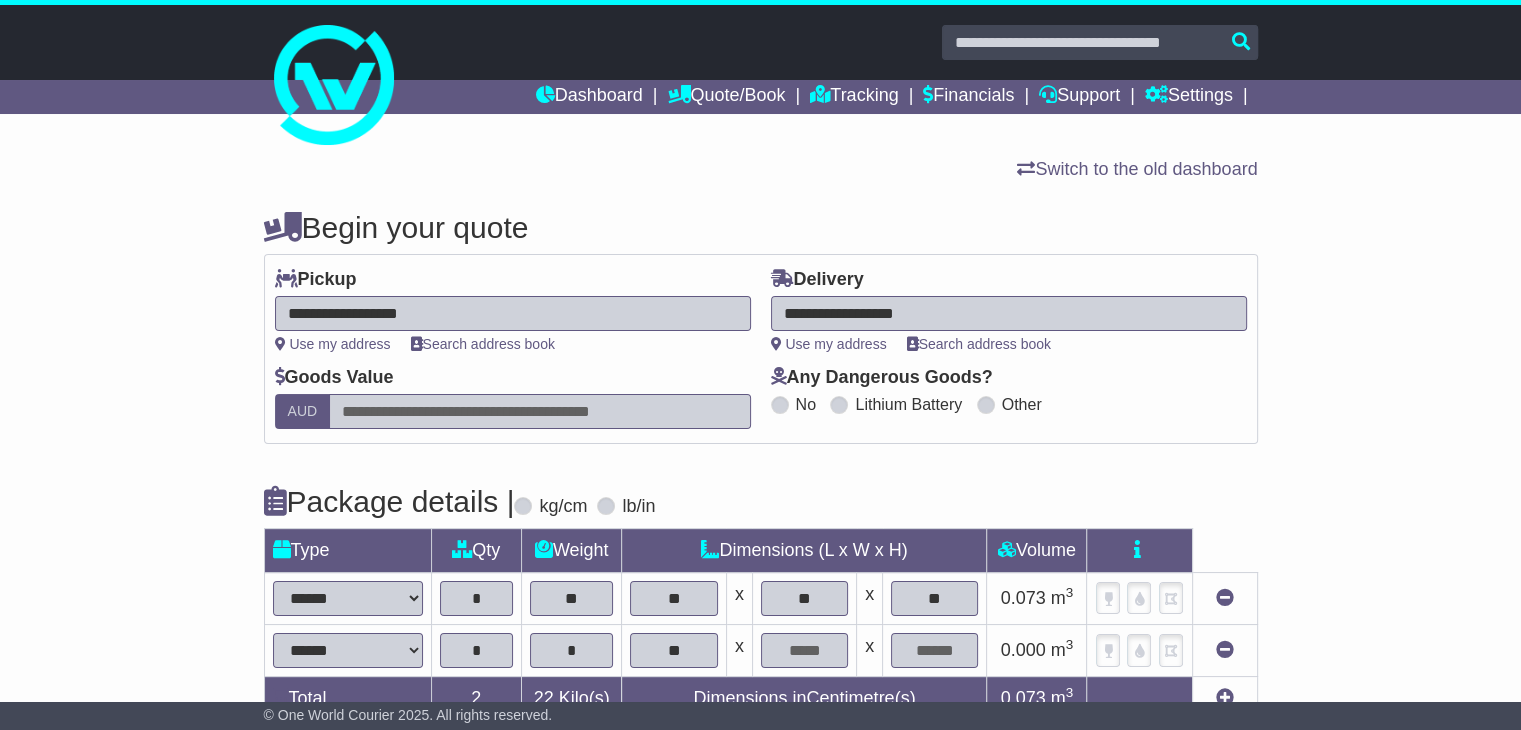 type on "**" 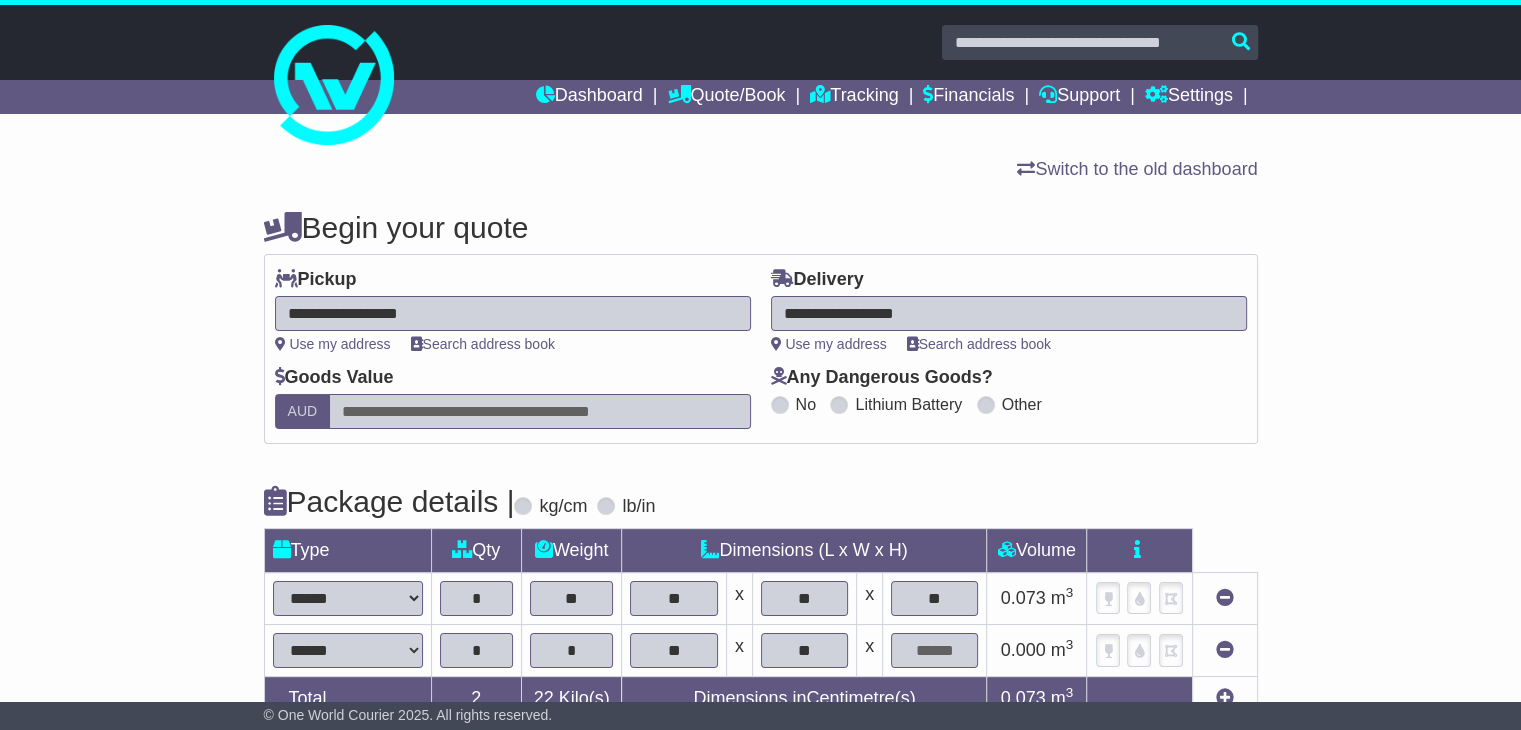 type on "**" 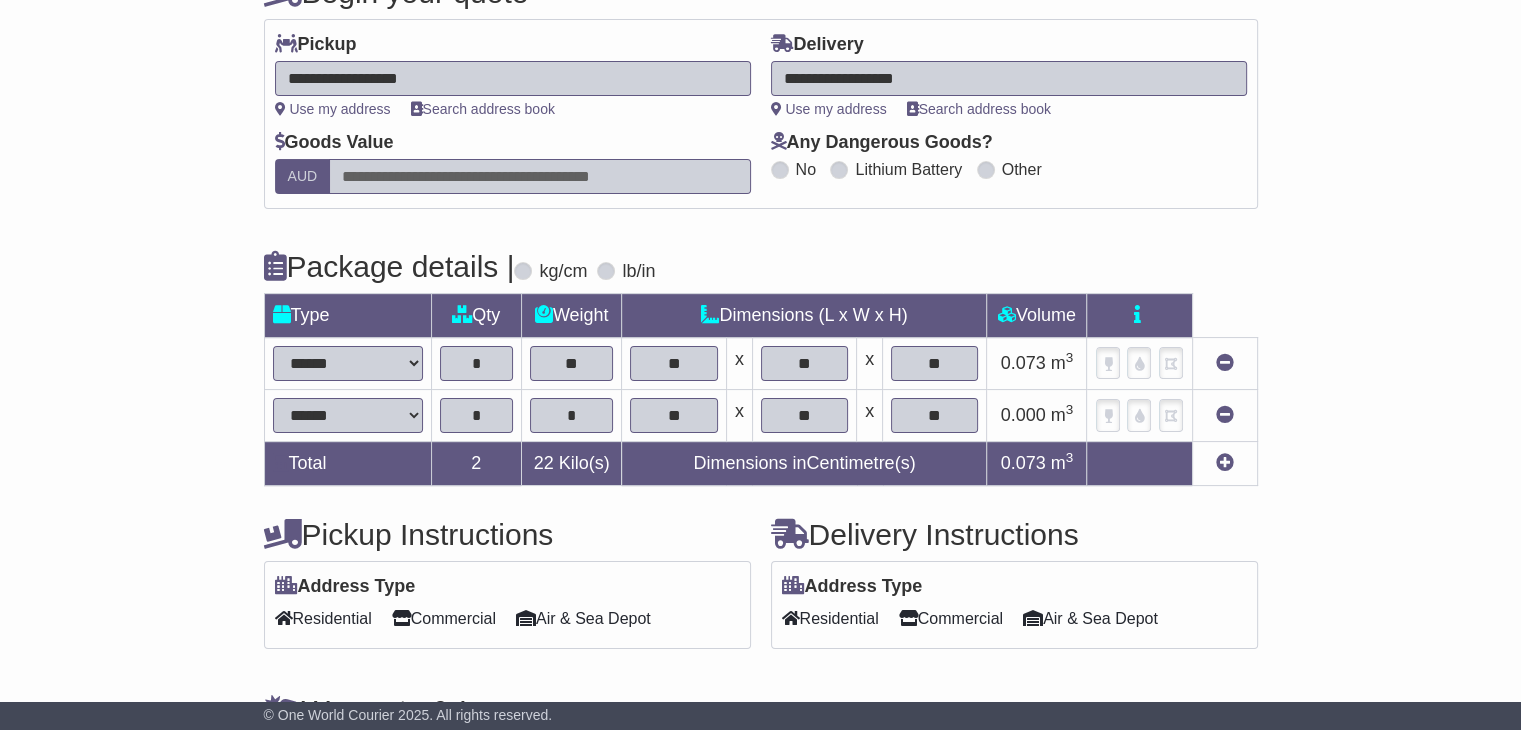 scroll, scrollTop: 300, scrollLeft: 0, axis: vertical 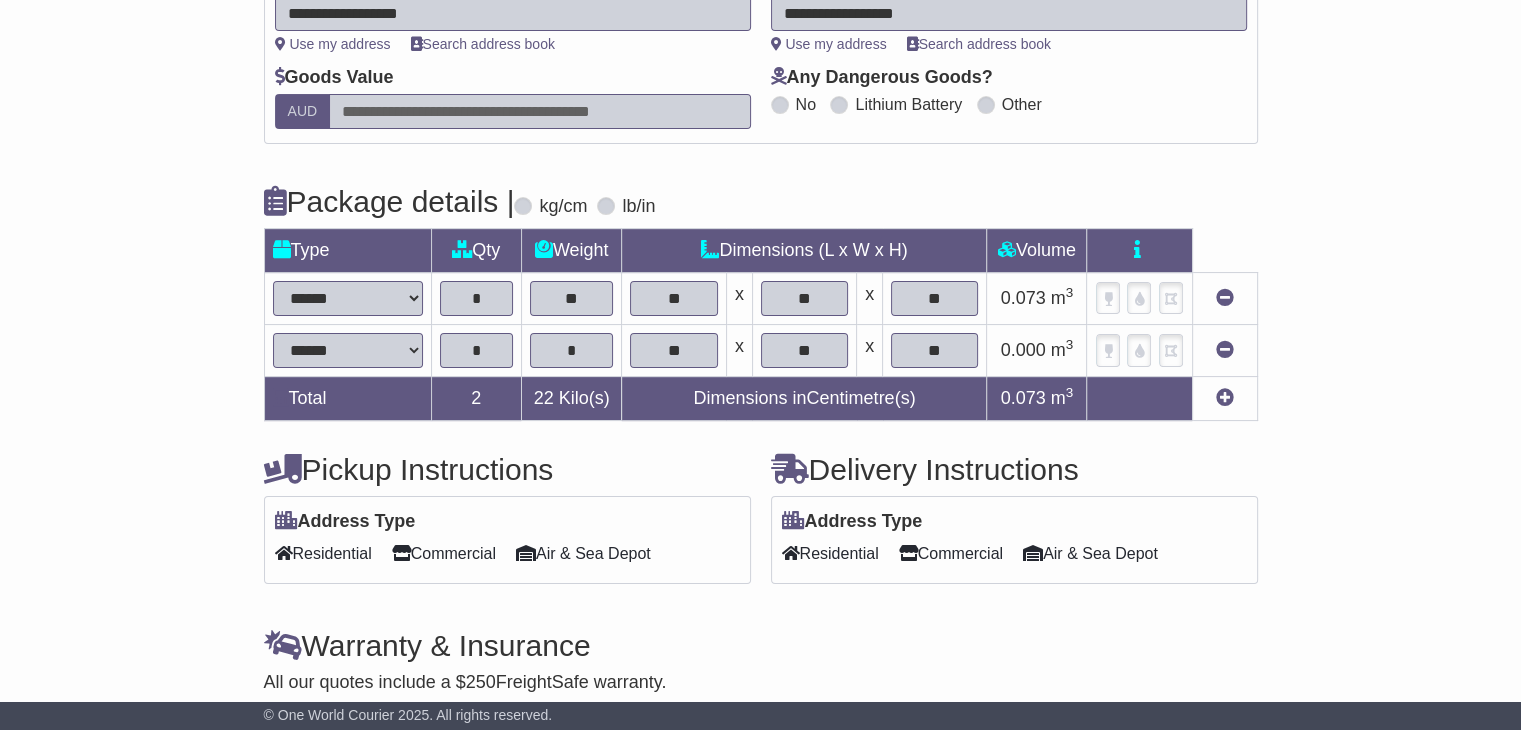 type on "**" 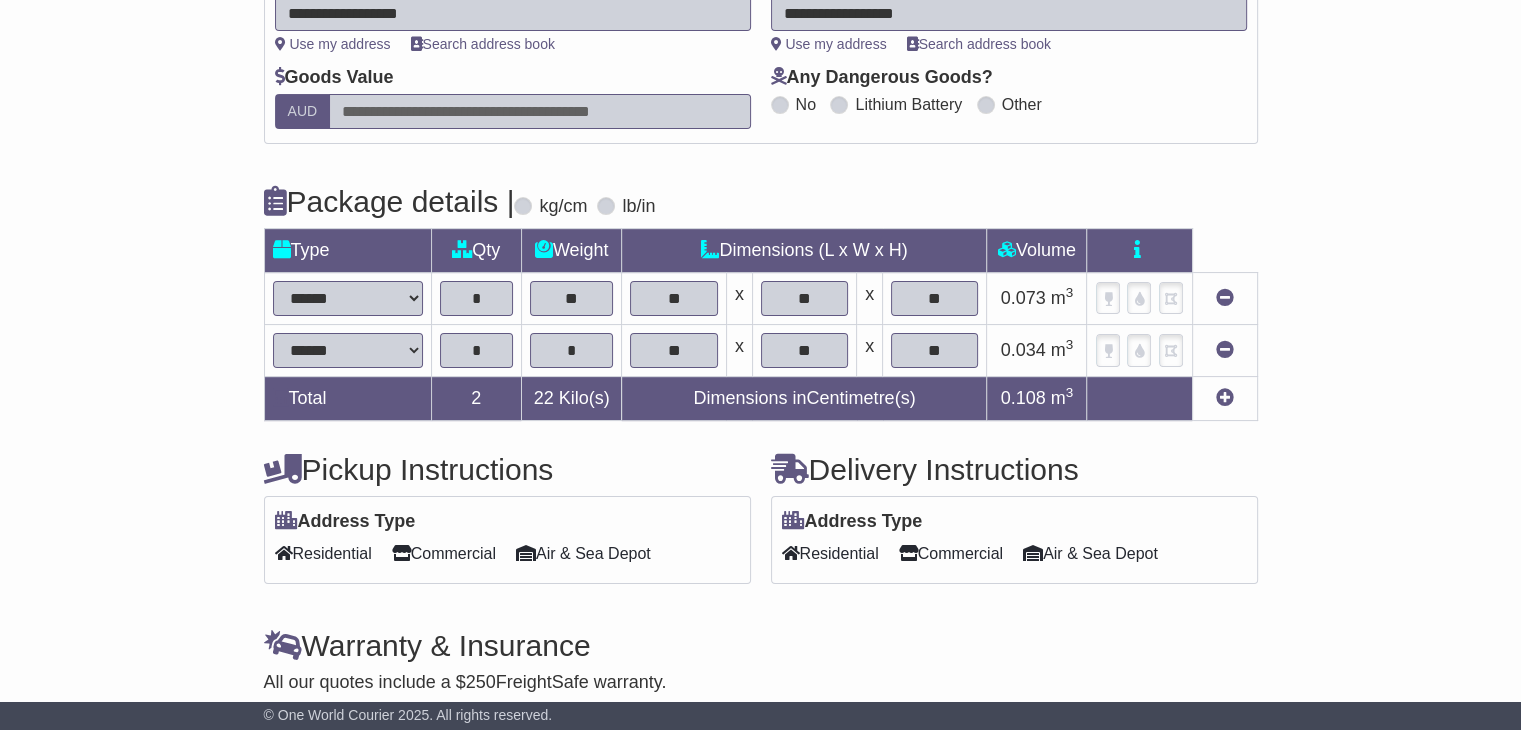 click on "Commercial" at bounding box center (444, 553) 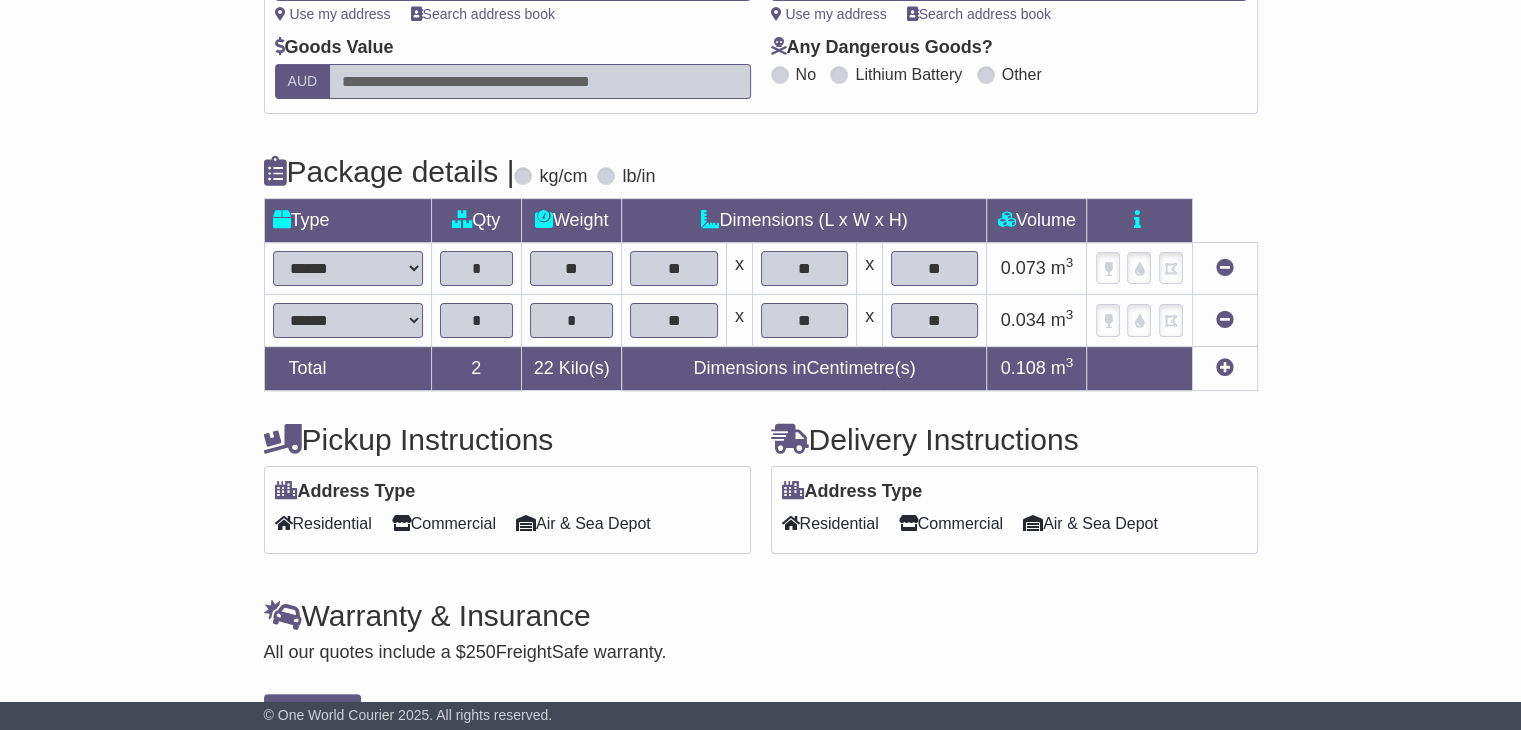 scroll, scrollTop: 378, scrollLeft: 0, axis: vertical 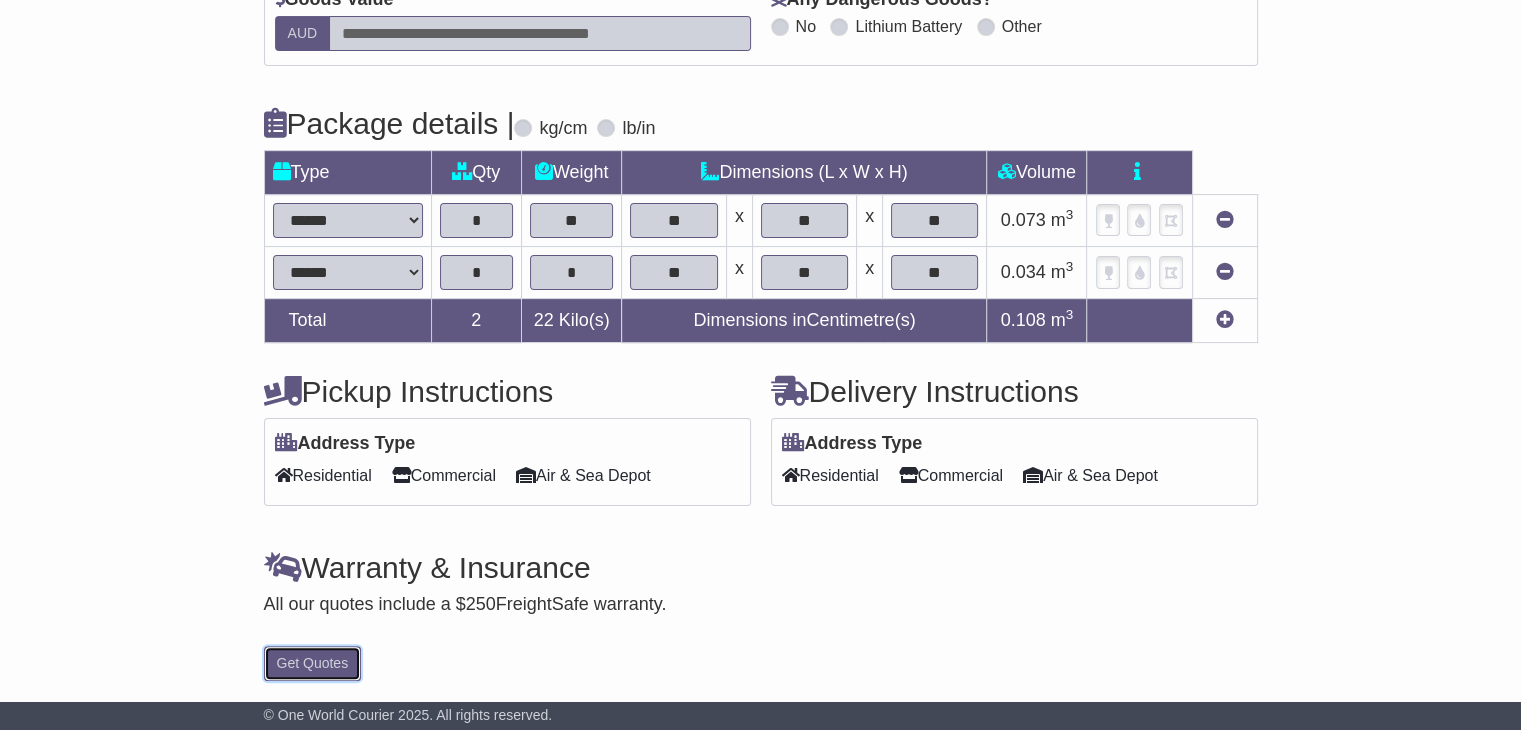 click on "Get Quotes" at bounding box center (313, 663) 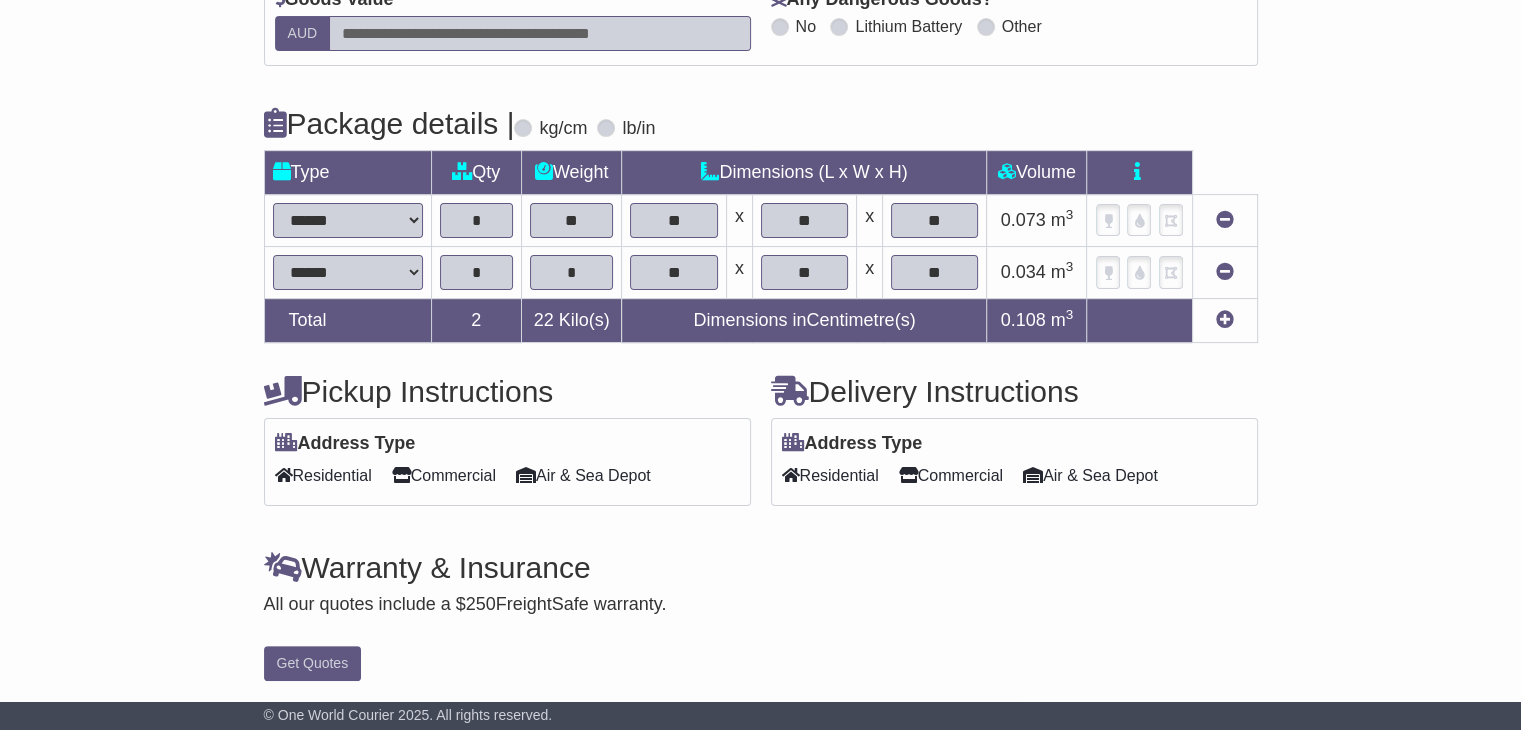 scroll, scrollTop: 0, scrollLeft: 0, axis: both 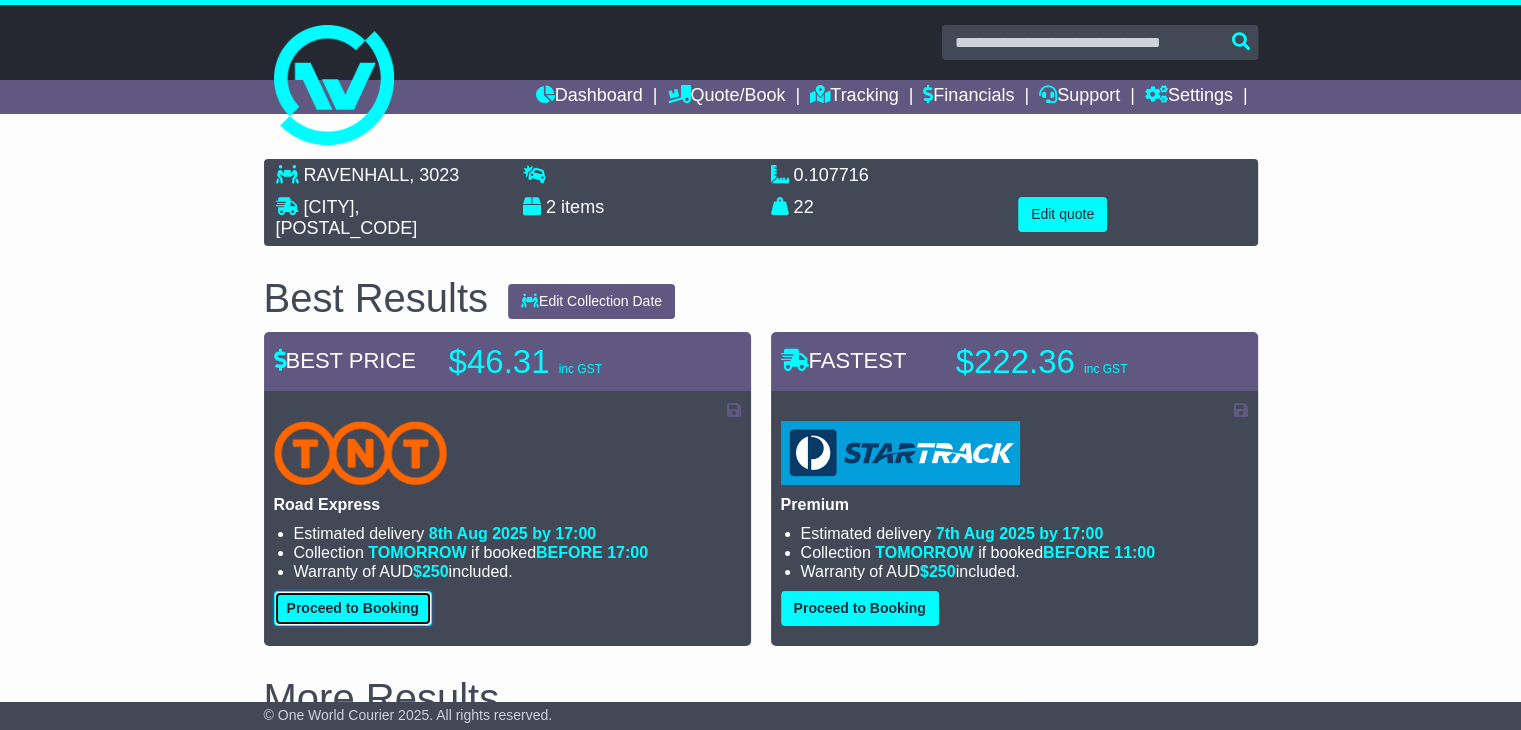 click on "Proceed to Booking" at bounding box center [353, 608] 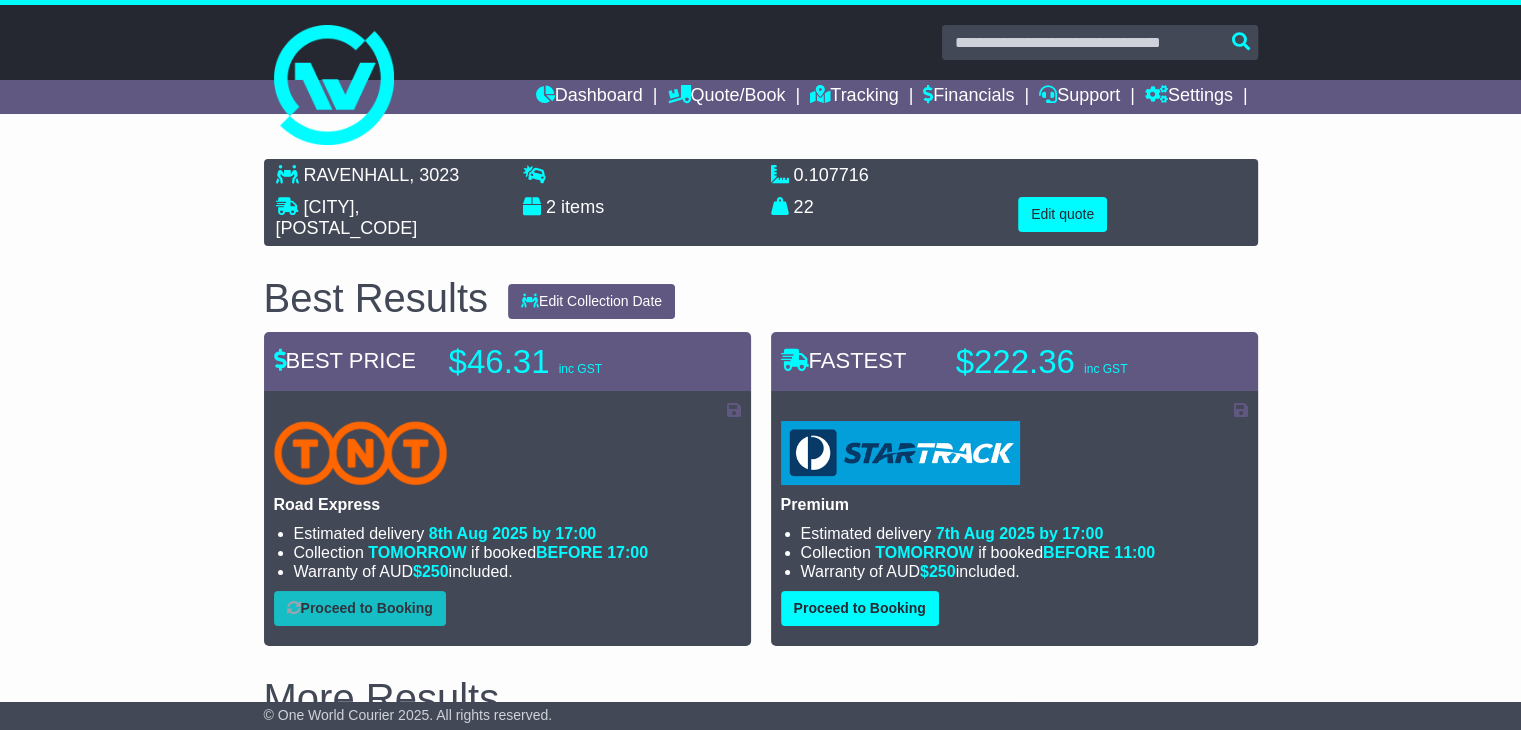 select on "*****" 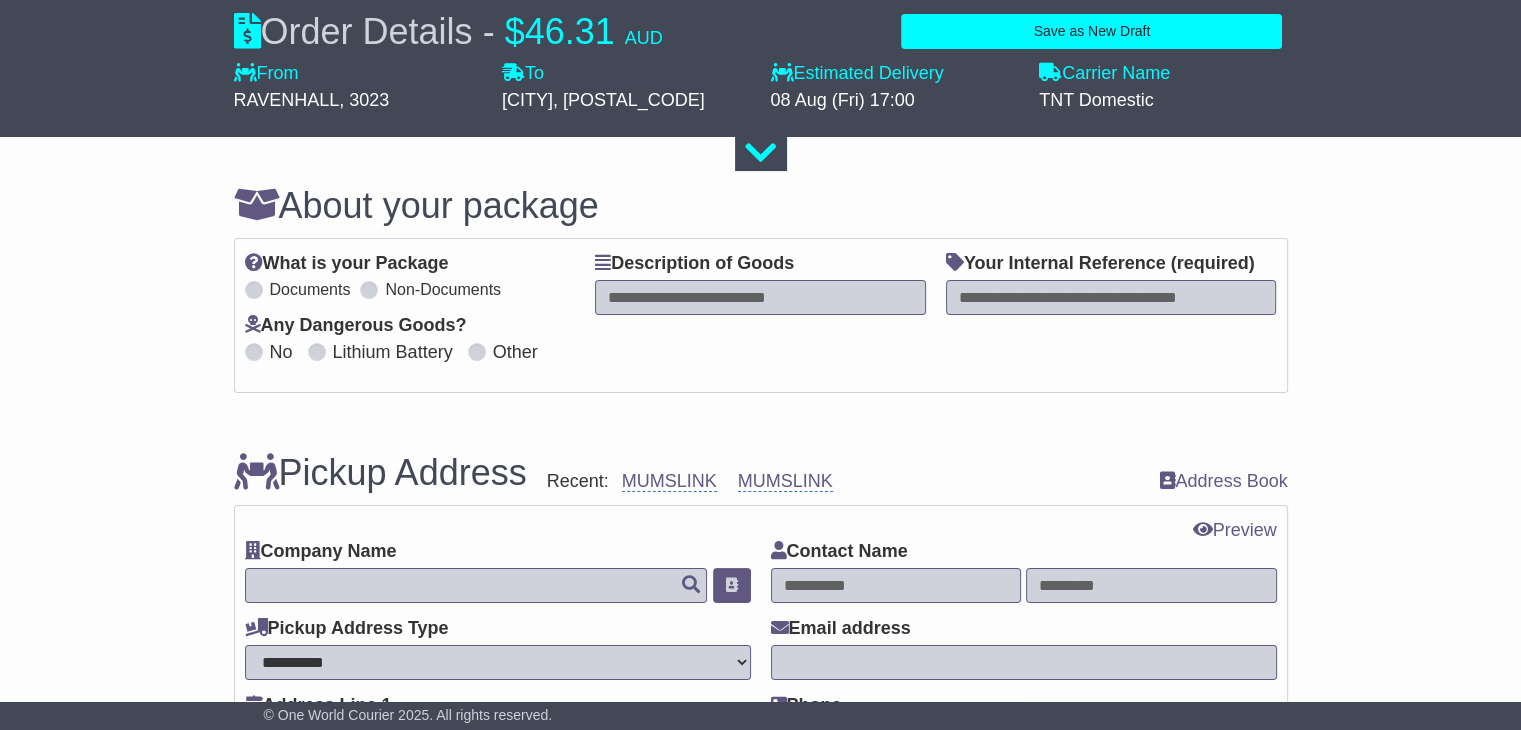 scroll, scrollTop: 200, scrollLeft: 0, axis: vertical 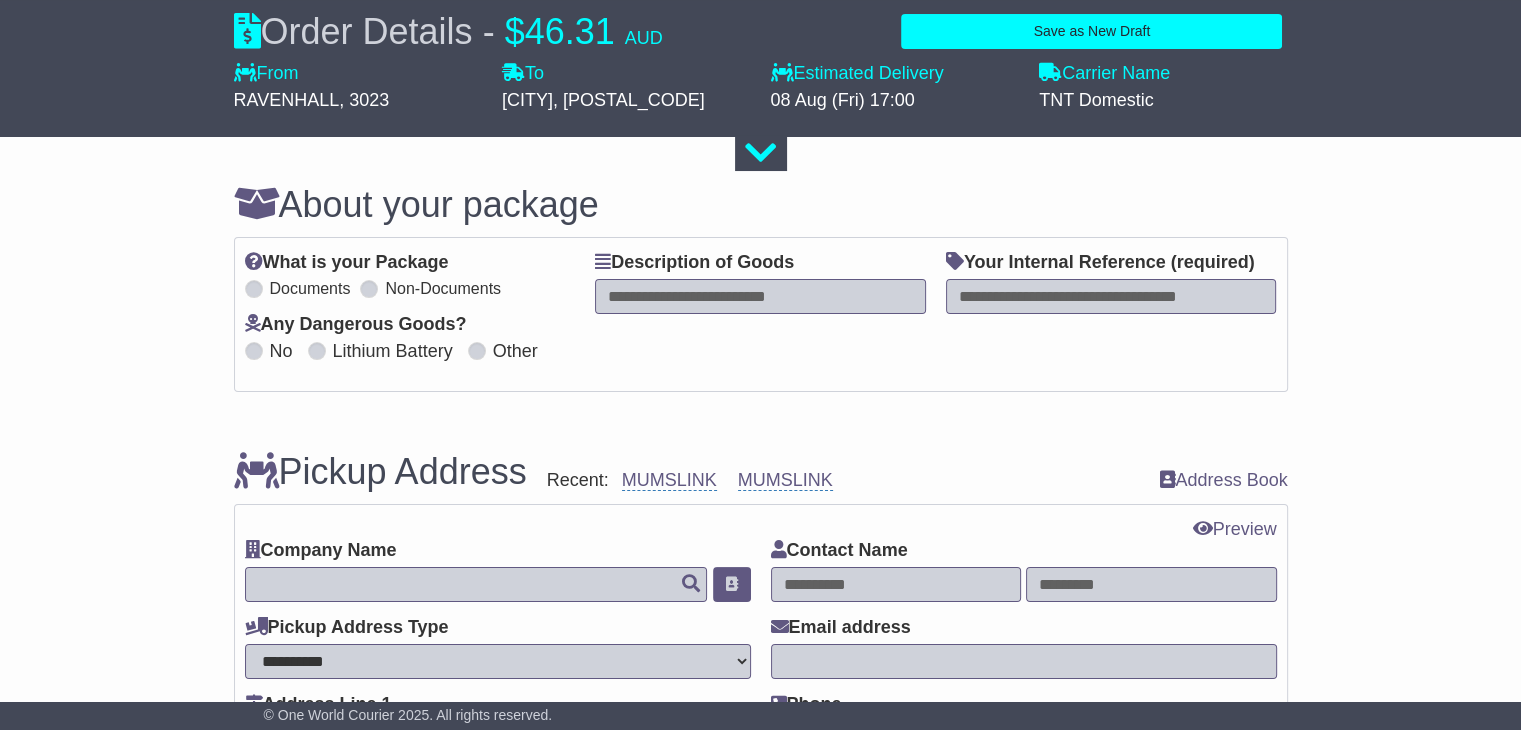 click at bounding box center [760, 296] 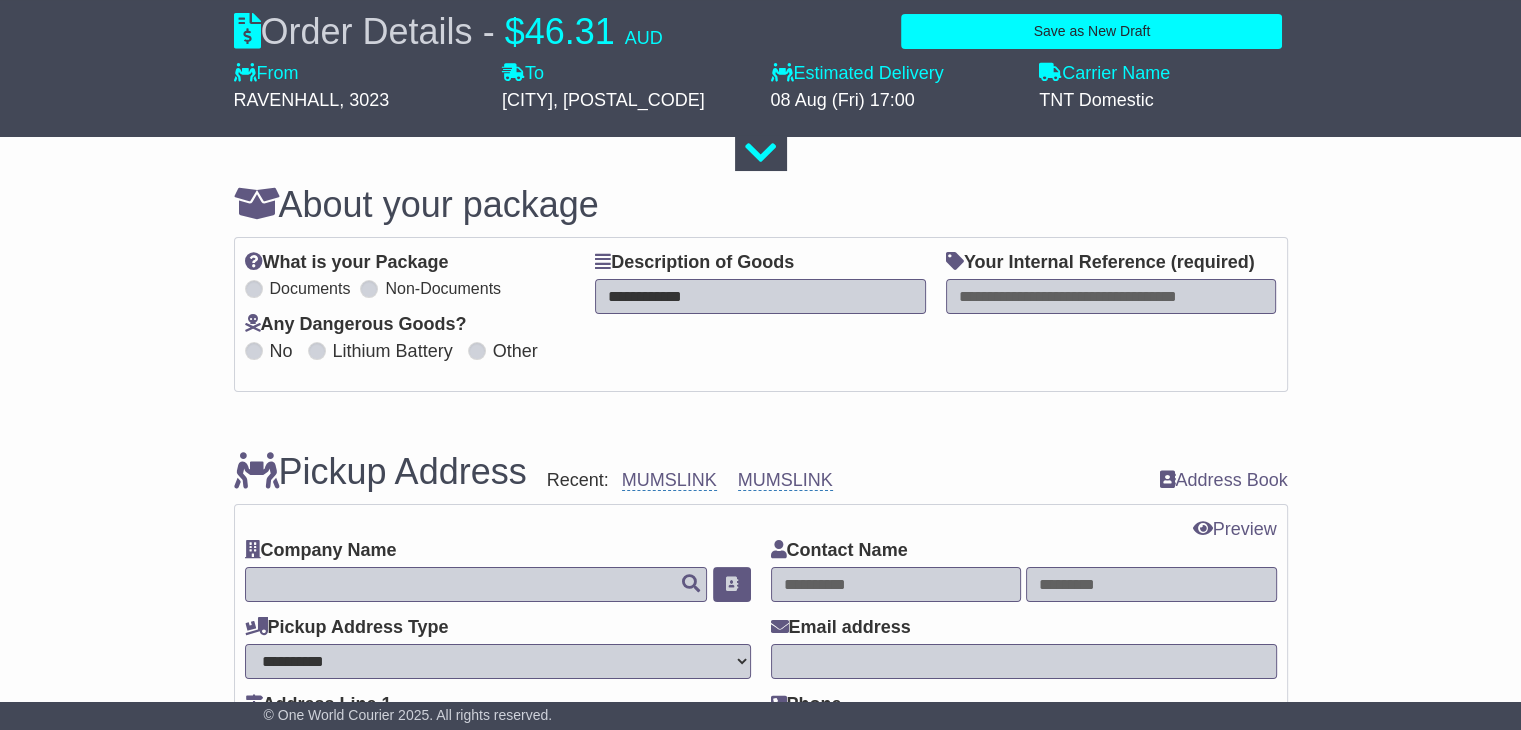click on "**********" at bounding box center (760, 296) 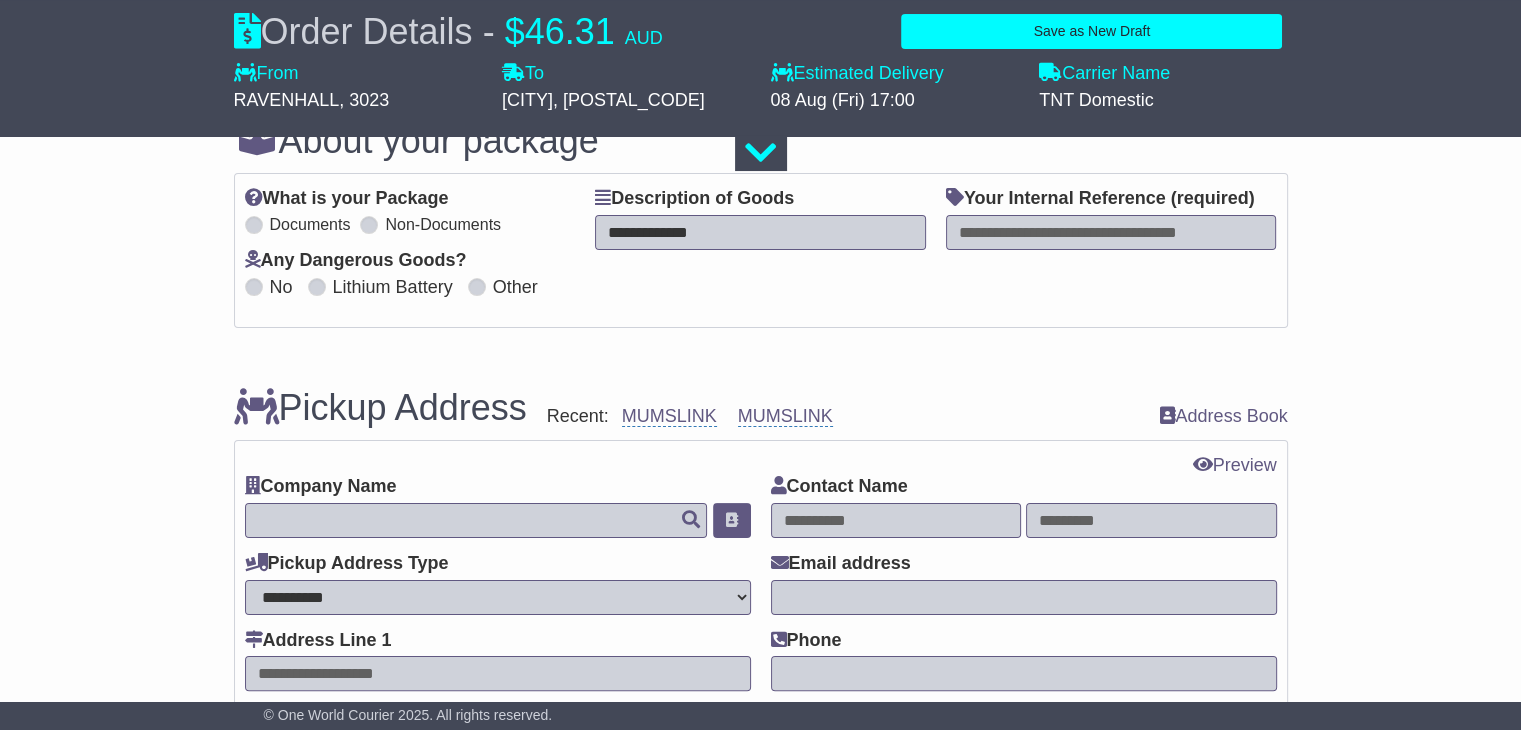 scroll, scrollTop: 300, scrollLeft: 0, axis: vertical 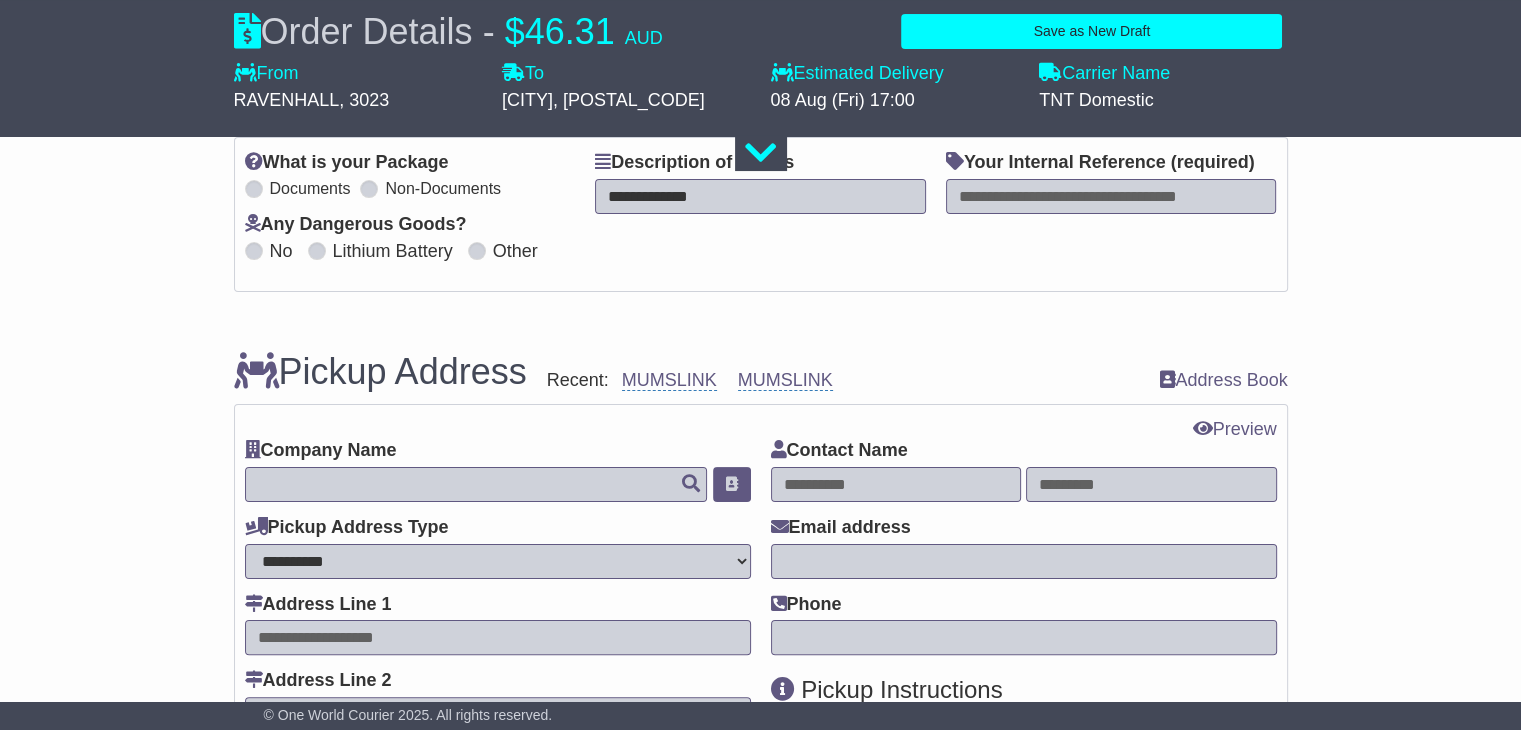 click on "**********" at bounding box center (760, 196) 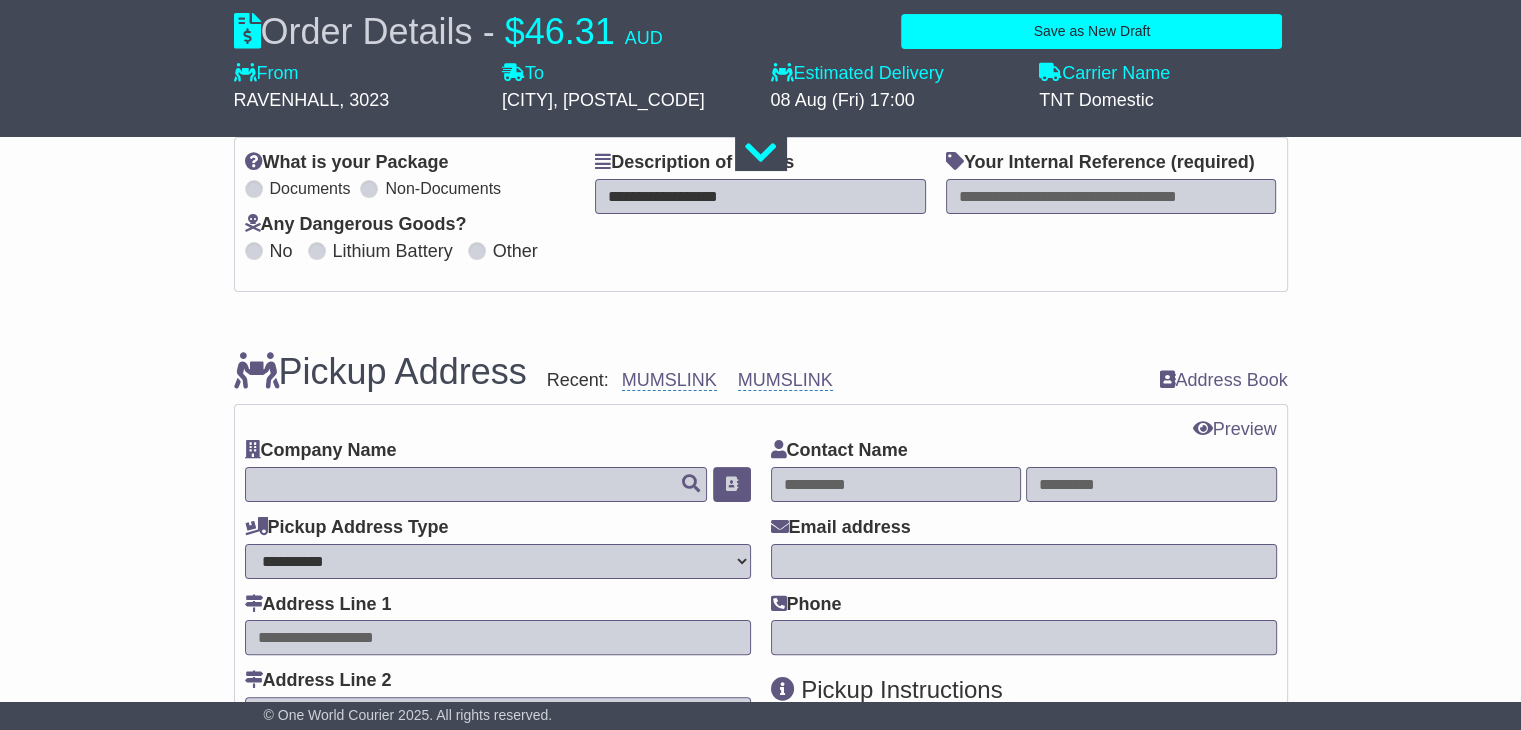 type on "**********" 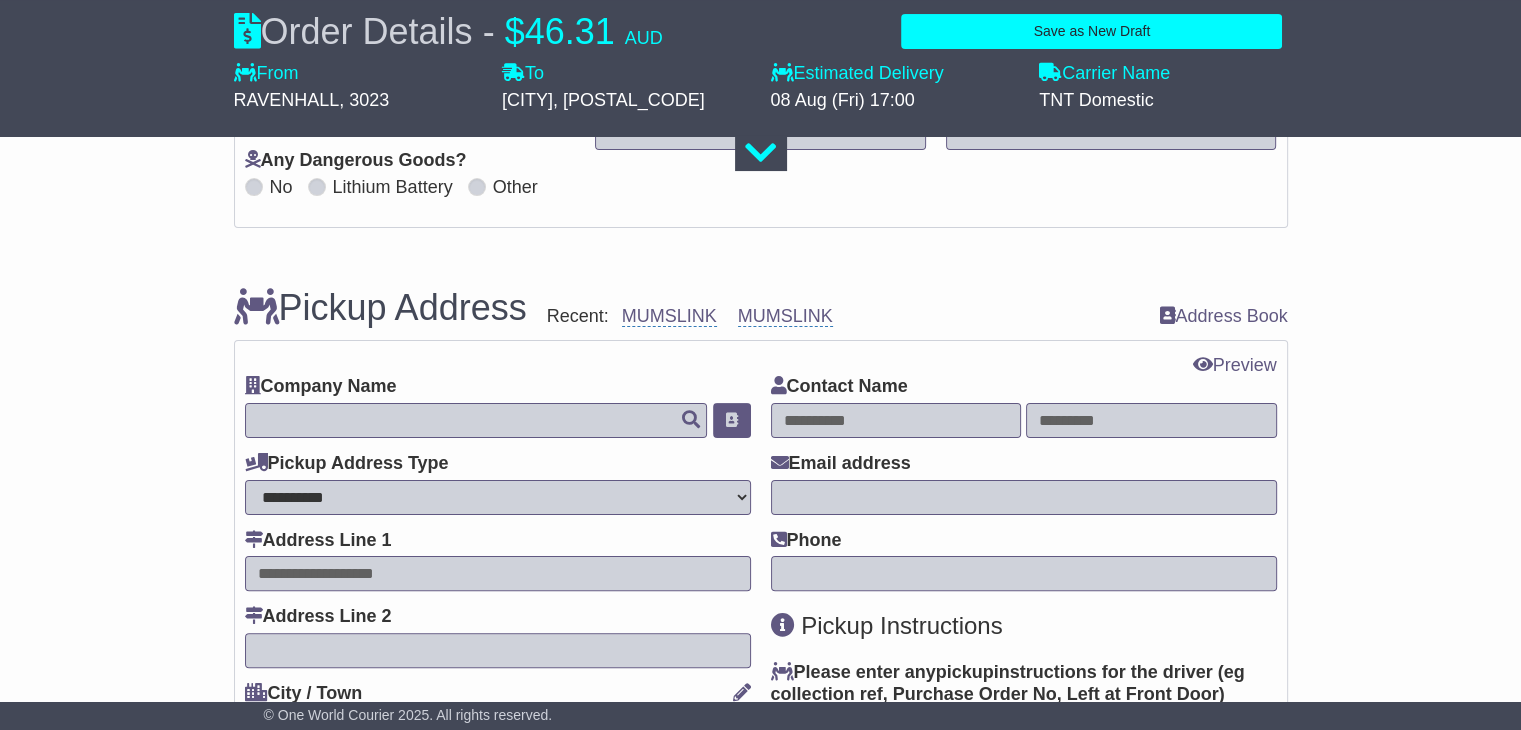 scroll, scrollTop: 400, scrollLeft: 0, axis: vertical 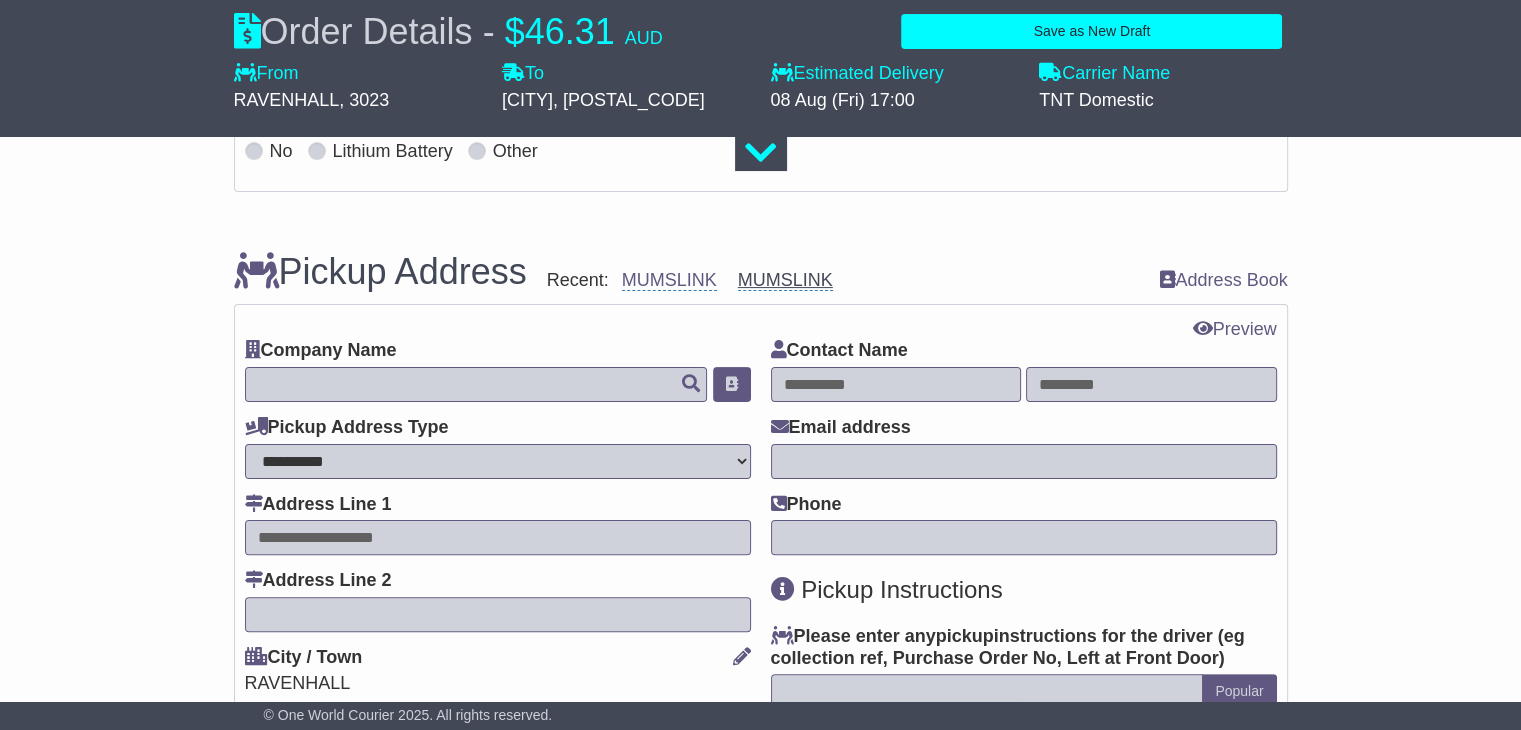type on "****" 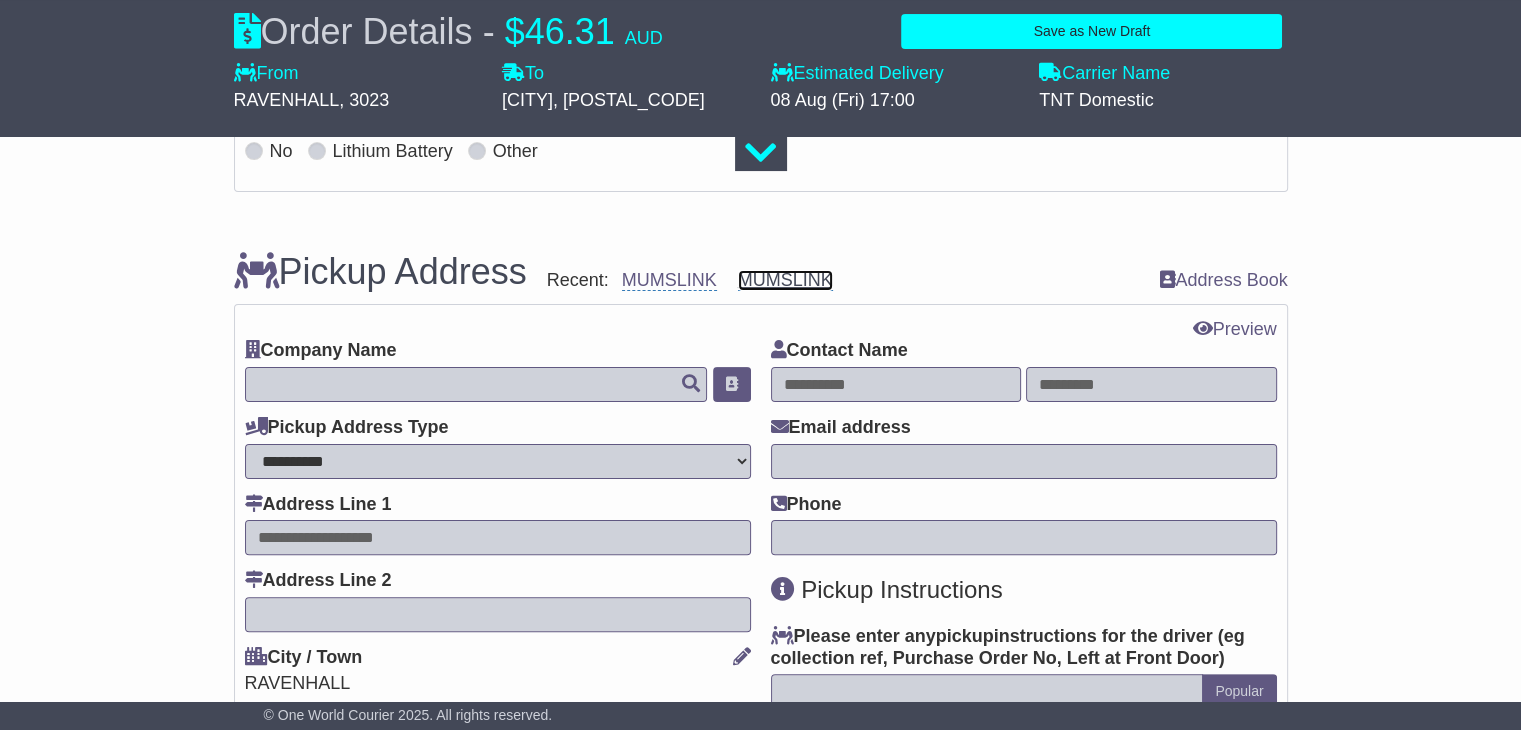 click on "MUMSLINK" at bounding box center (785, 280) 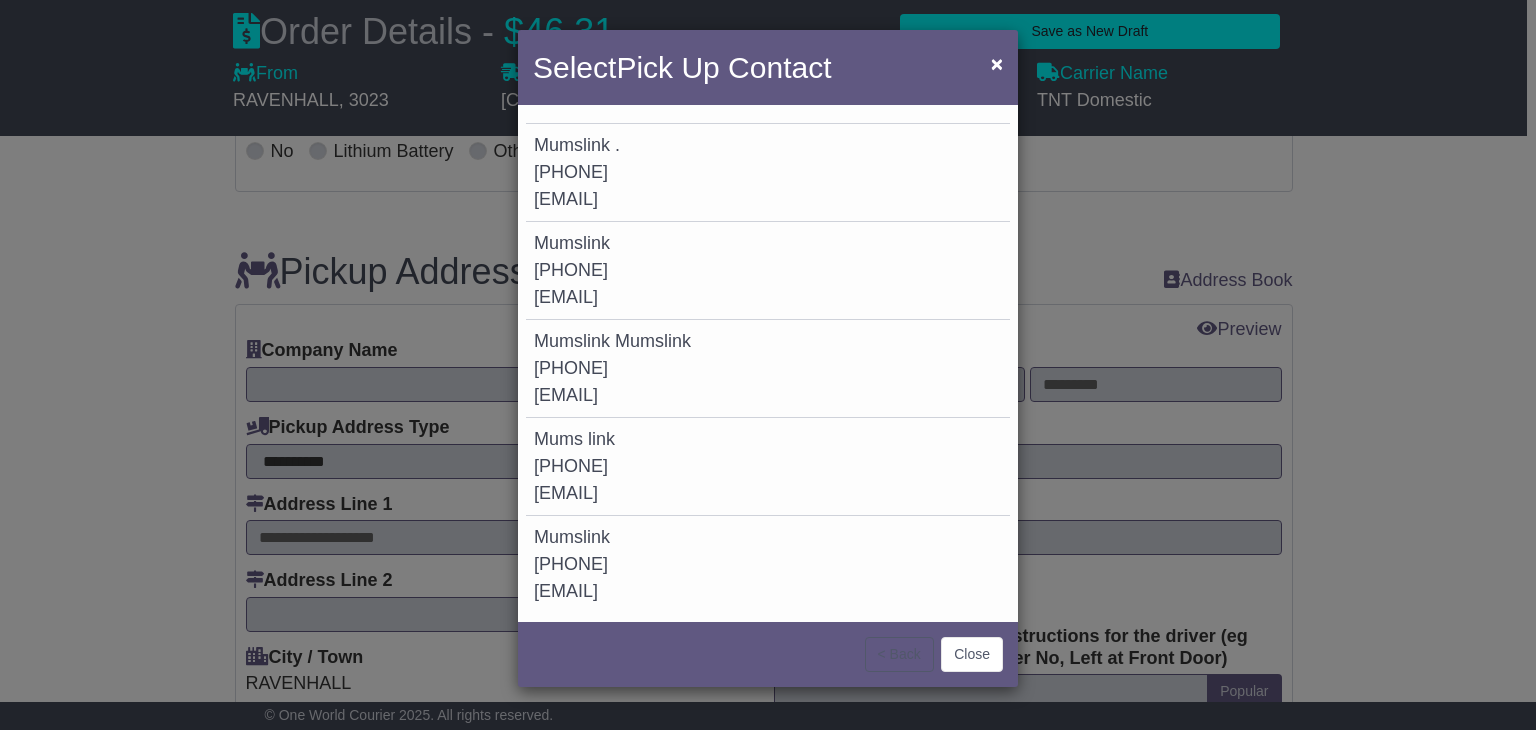 click on "0411645107" at bounding box center (571, 270) 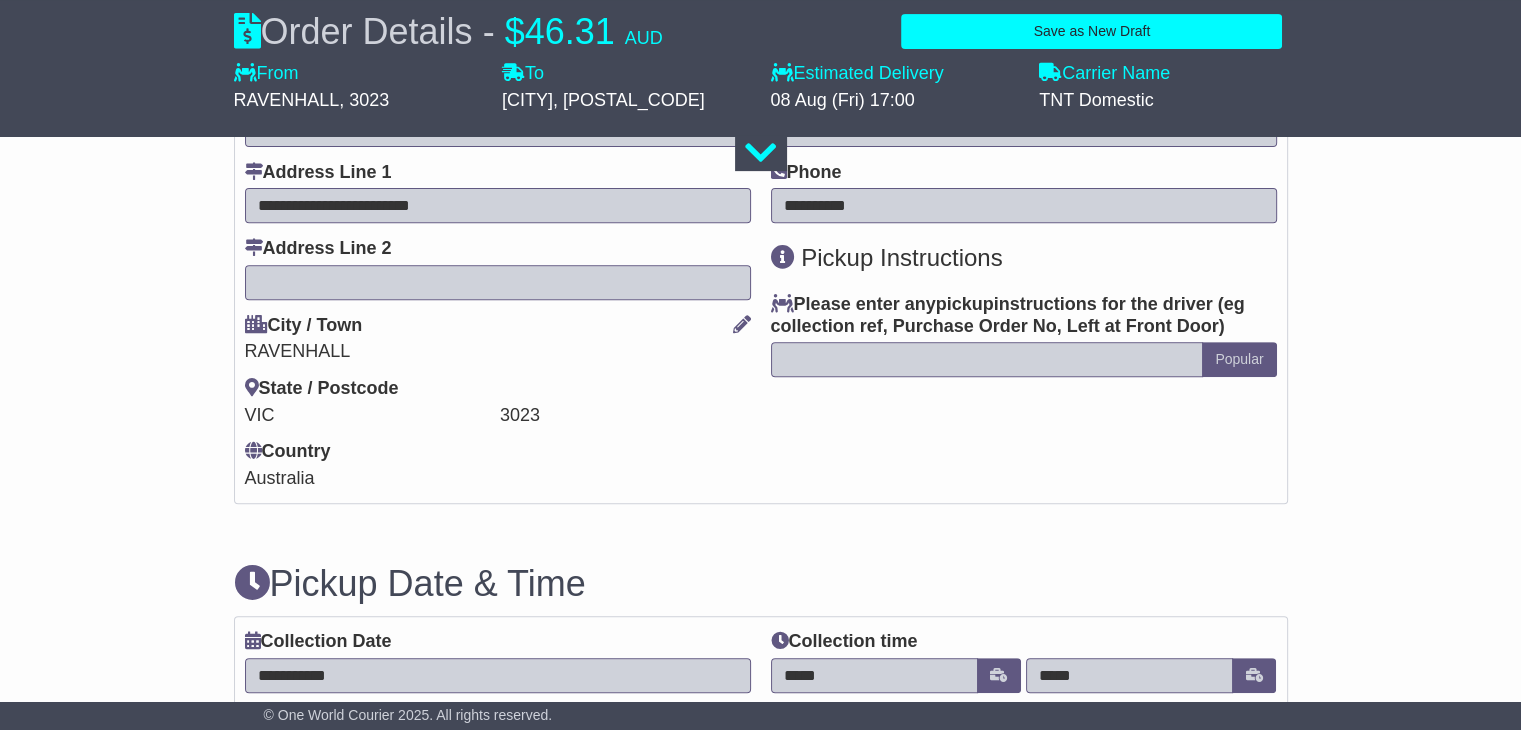 scroll, scrollTop: 500, scrollLeft: 0, axis: vertical 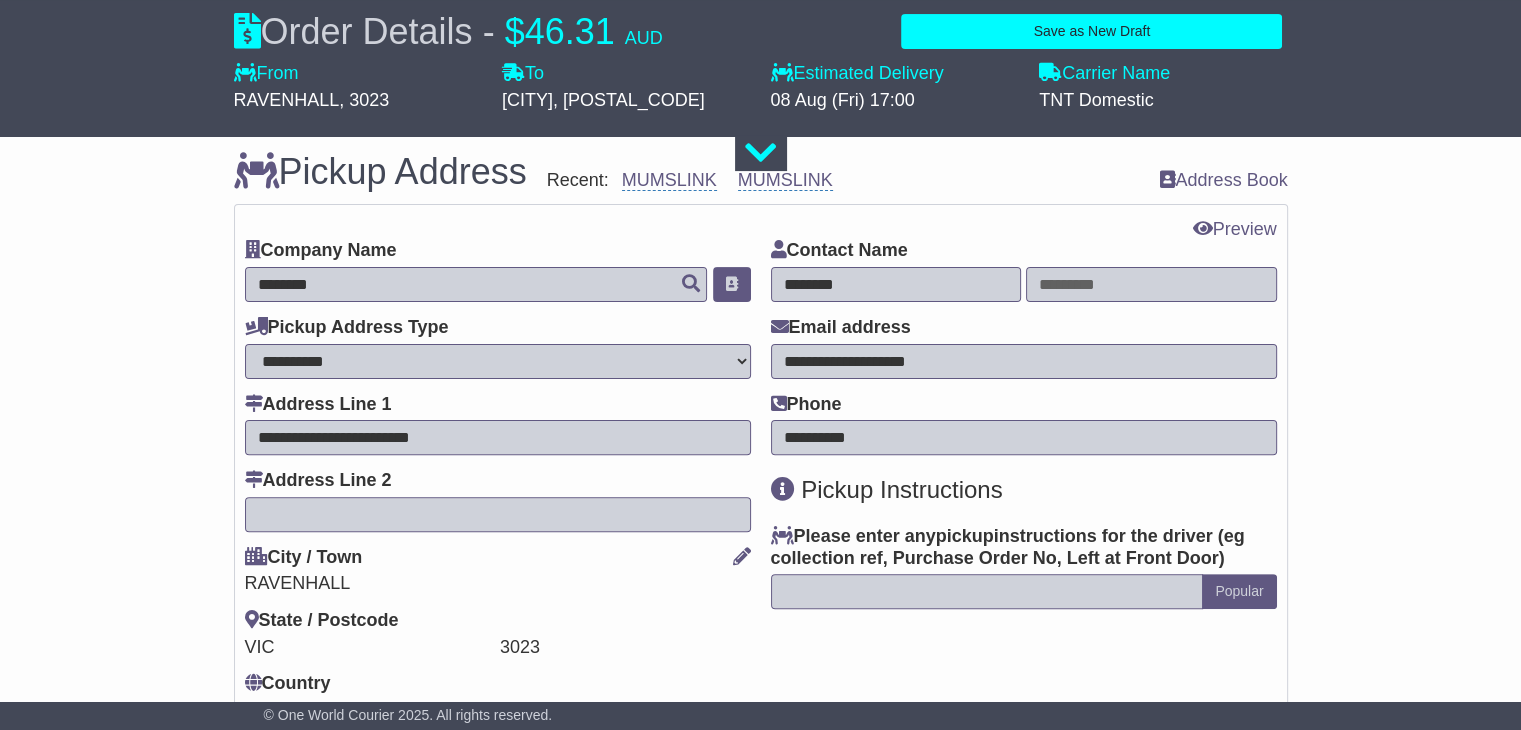 drag, startPoint x: 878, startPoint y: 281, endPoint x: 715, endPoint y: 285, distance: 163.04907 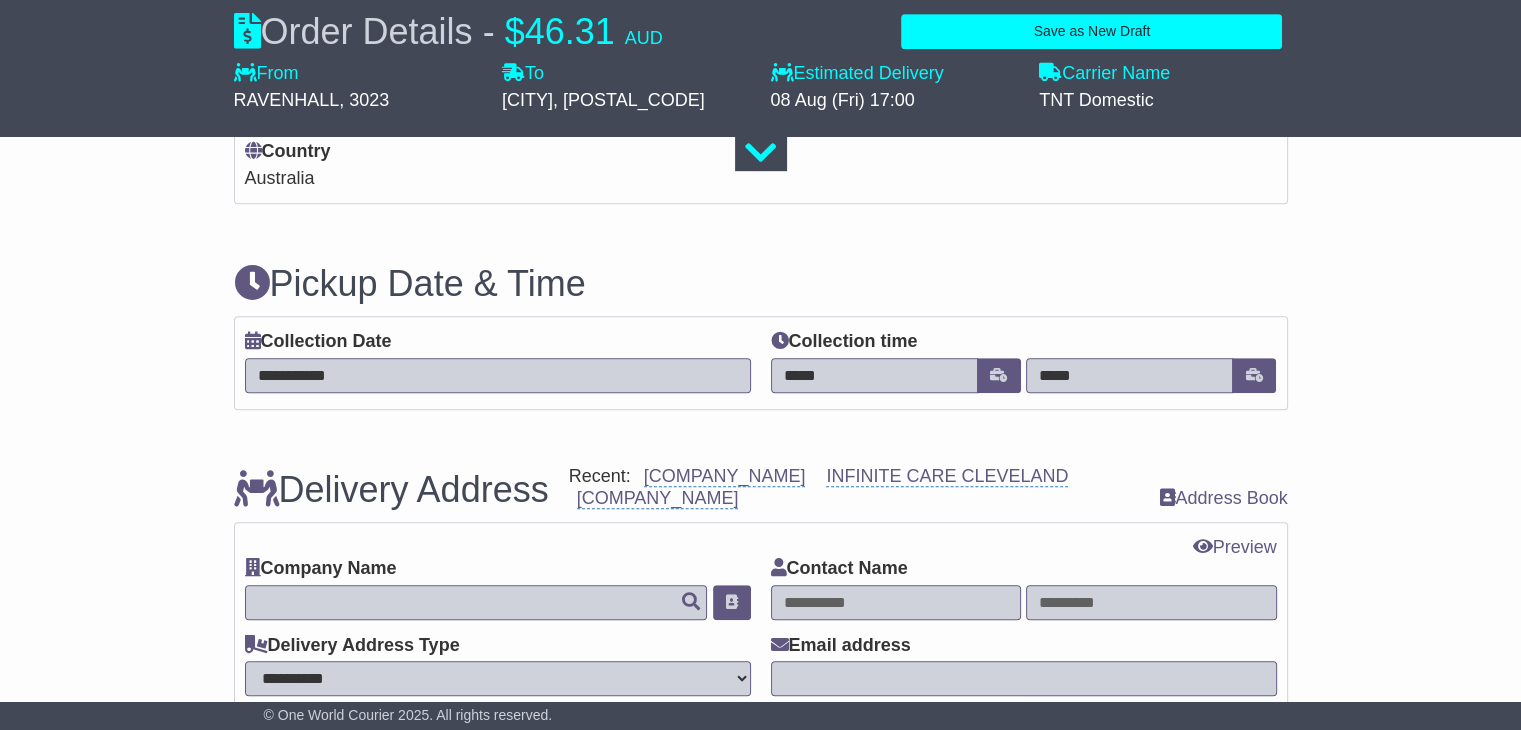 scroll, scrollTop: 1100, scrollLeft: 0, axis: vertical 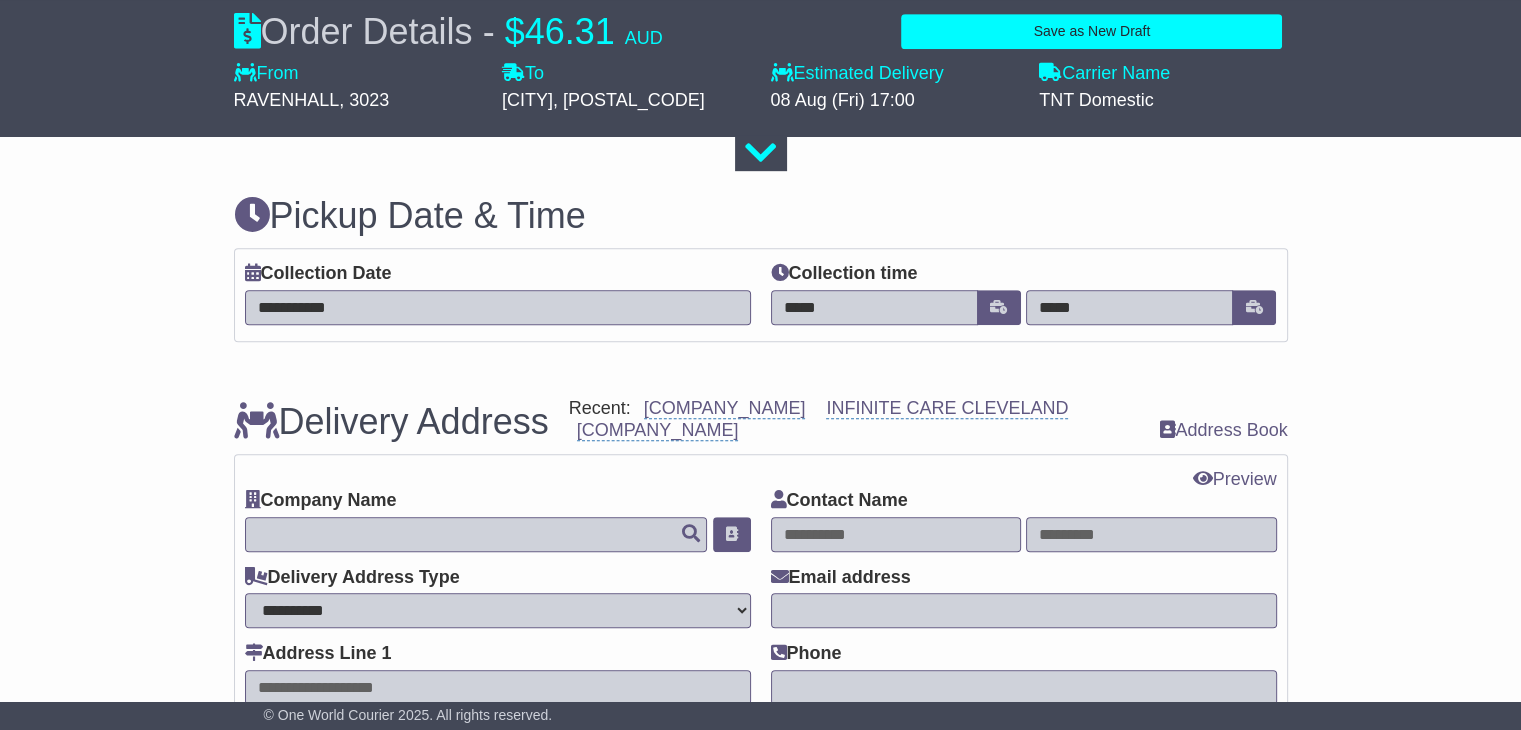 type on "*****" 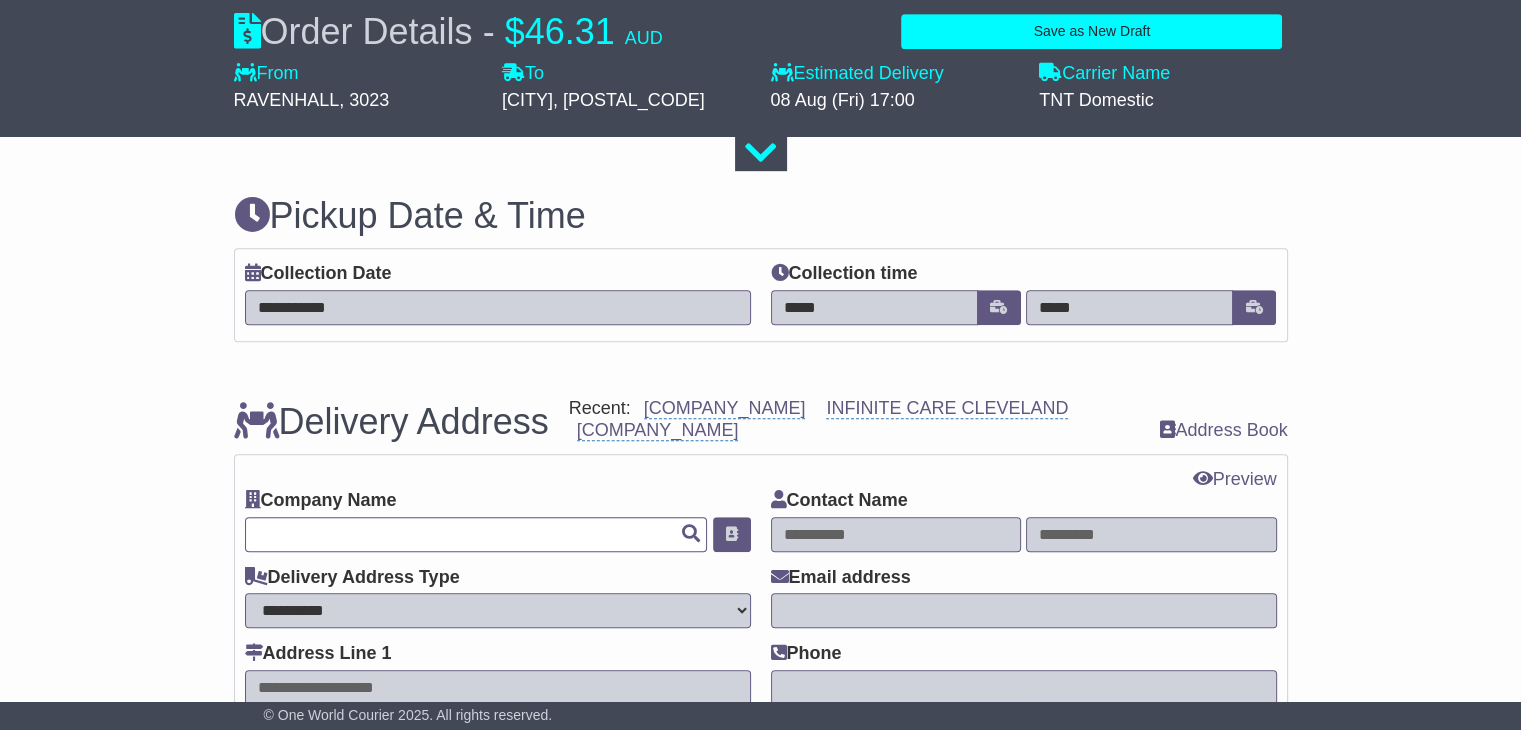 click at bounding box center [476, 534] 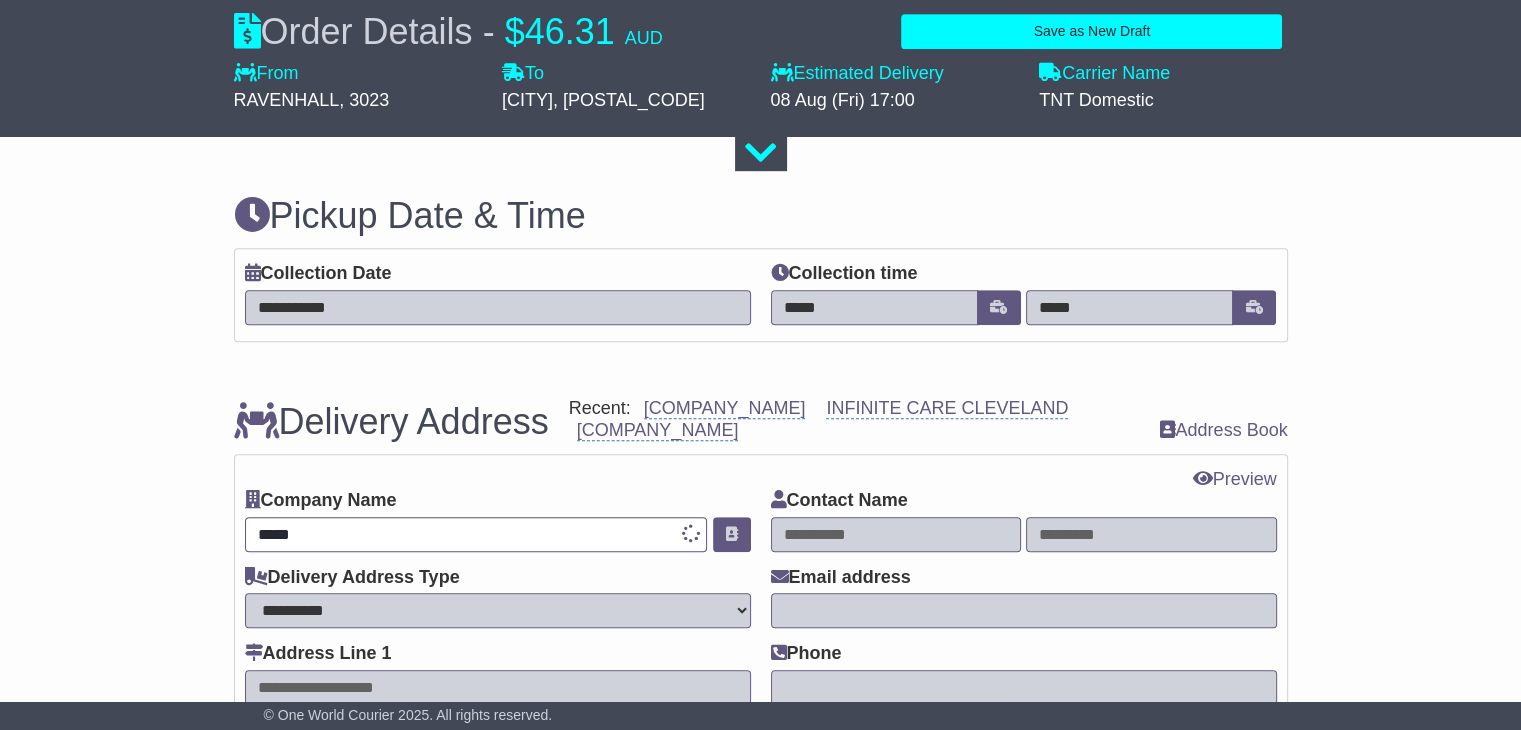 type on "******" 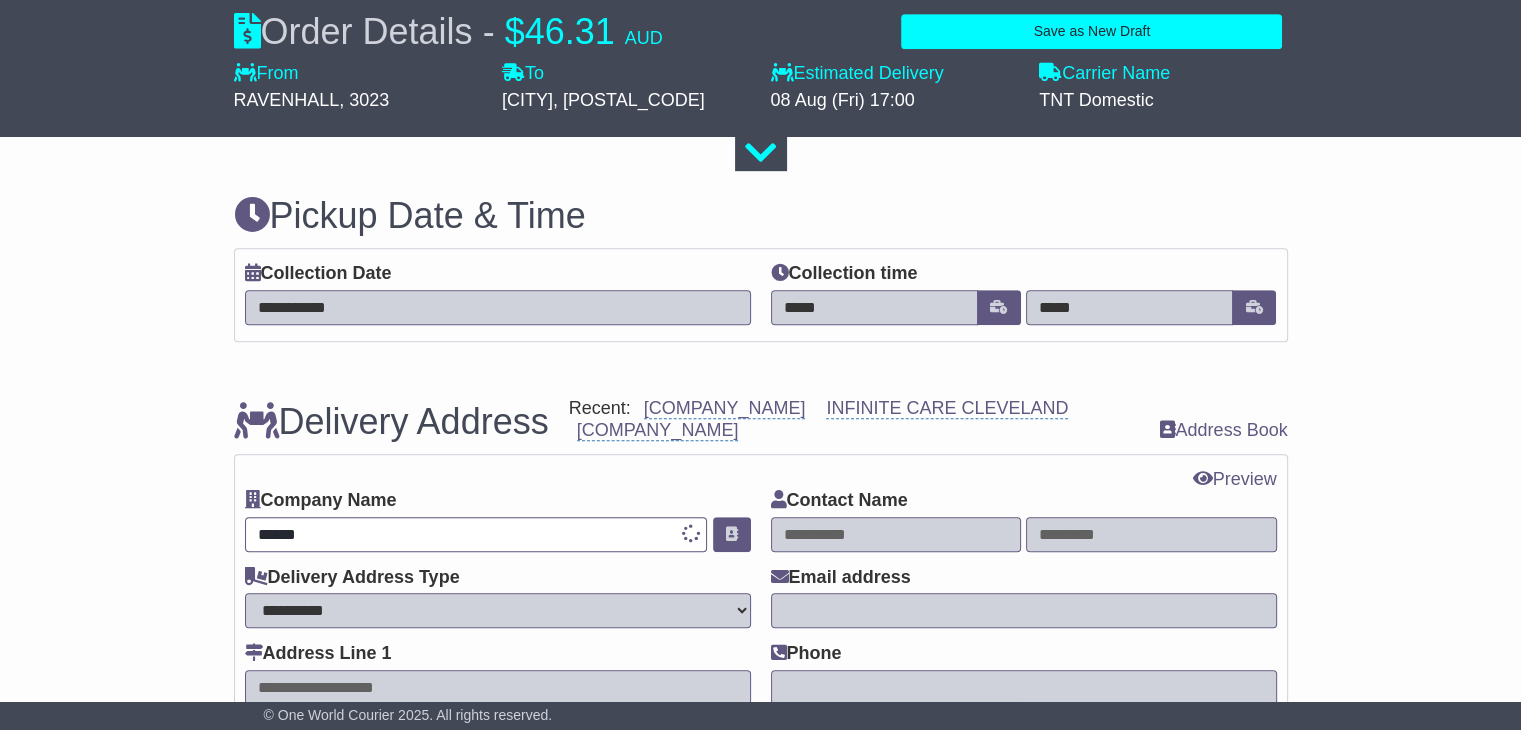type on "**********" 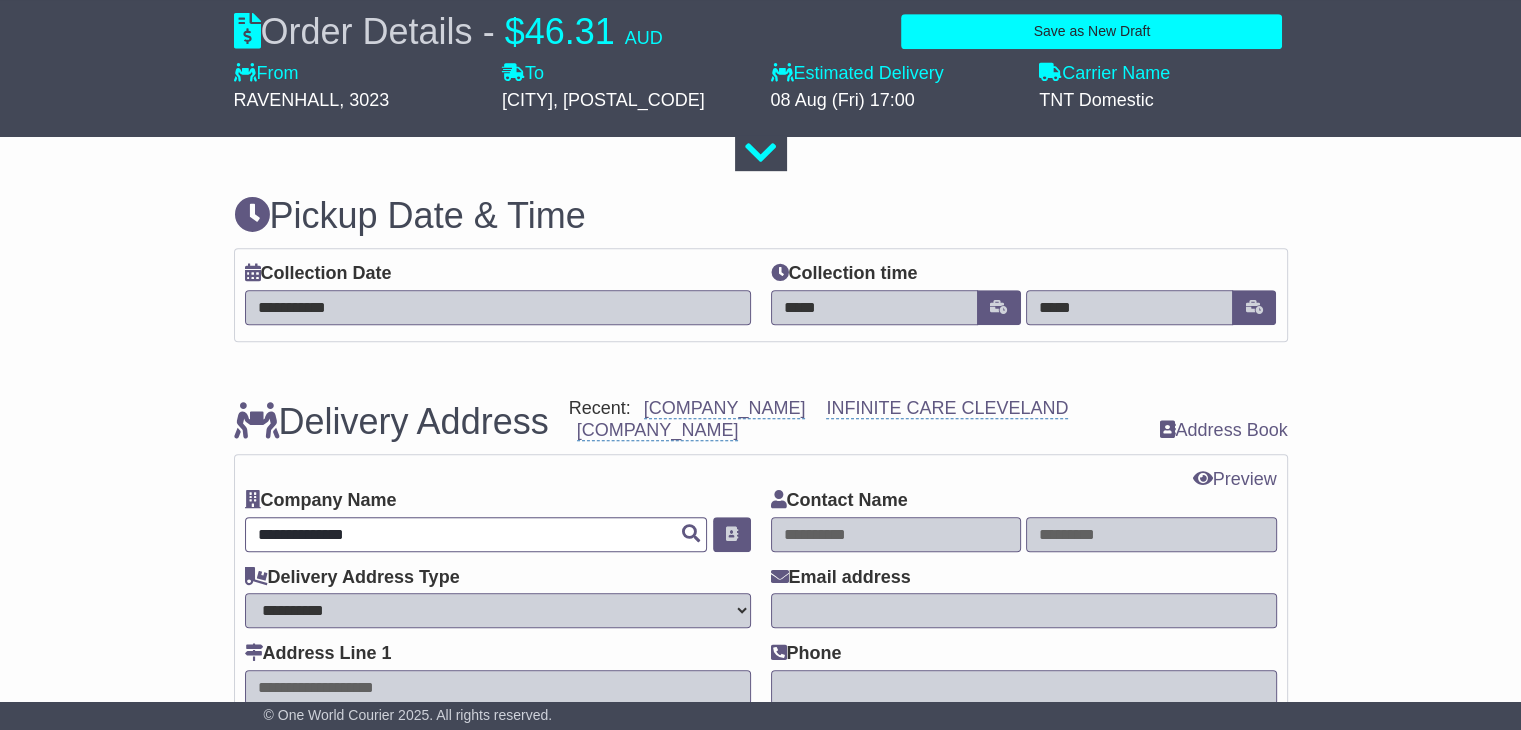 click on "**********" at bounding box center (476, 534) 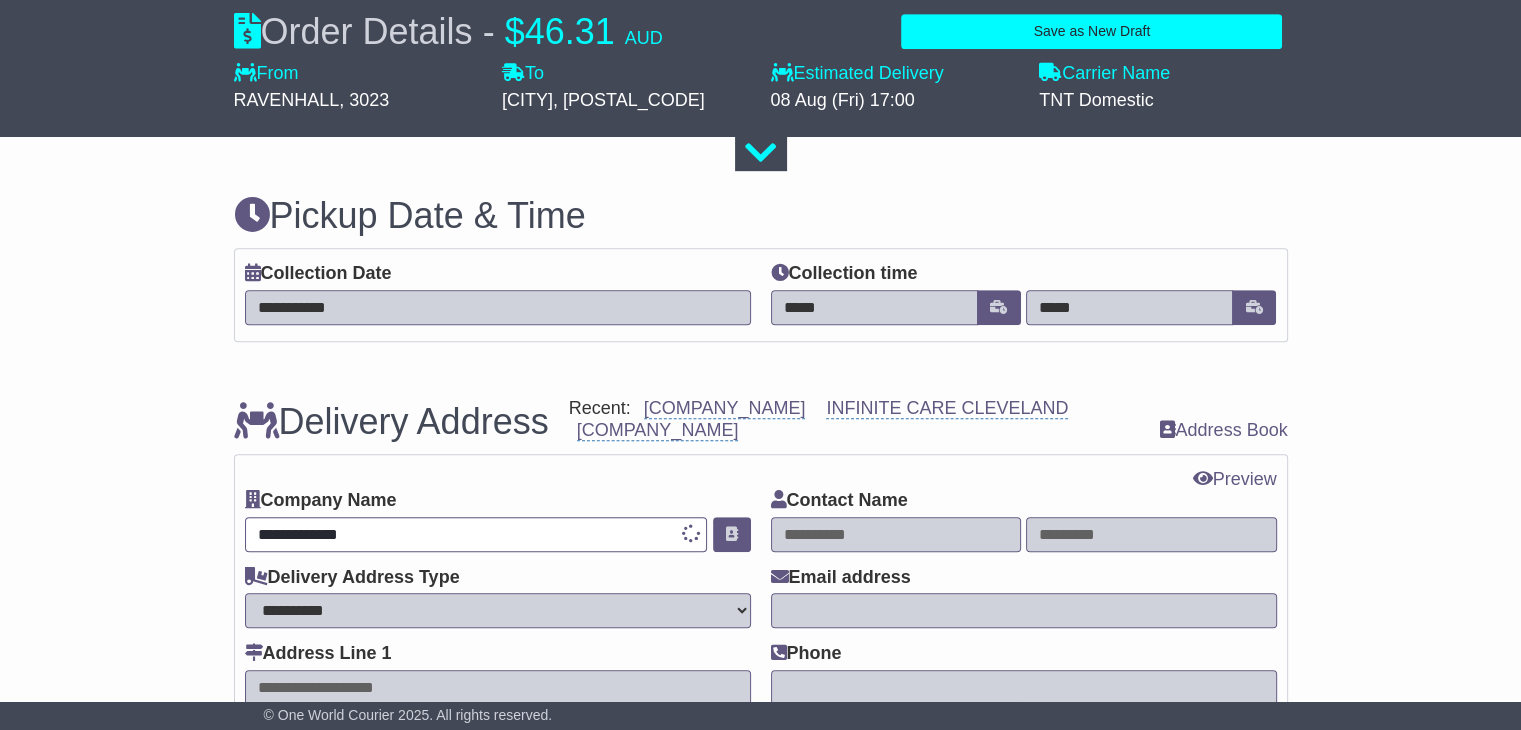 type on "**********" 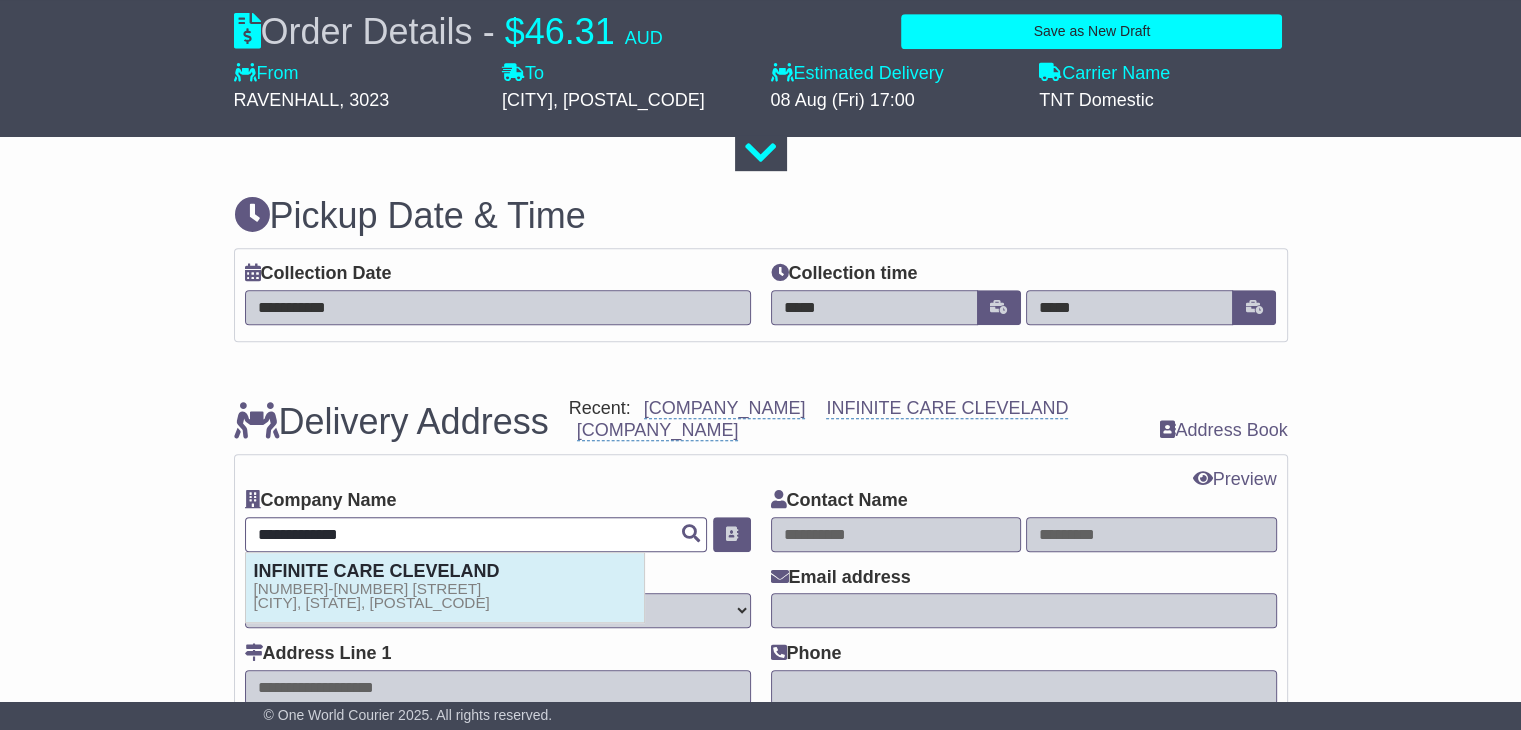 click on "INFINITE CARE CLEVELAND" at bounding box center (377, 571) 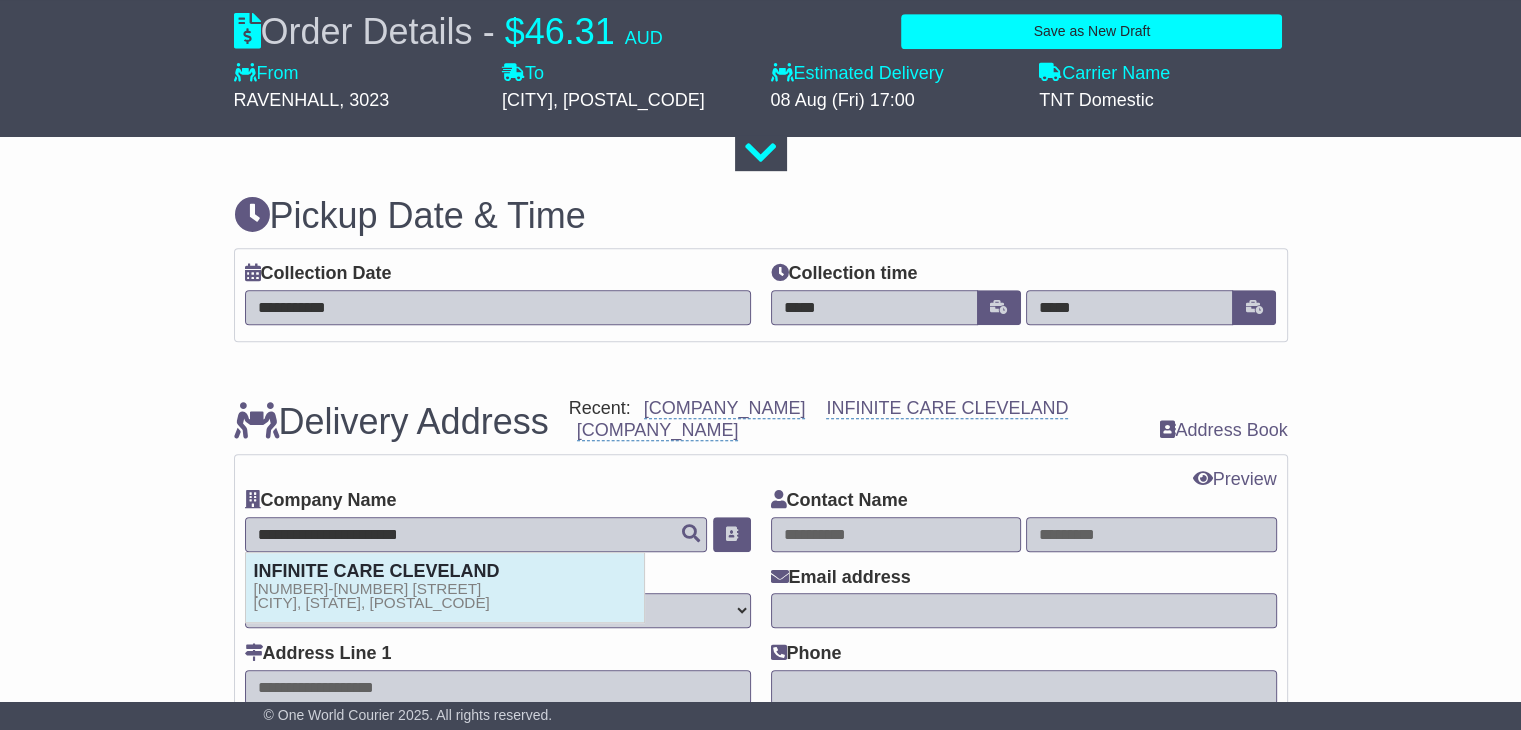 type 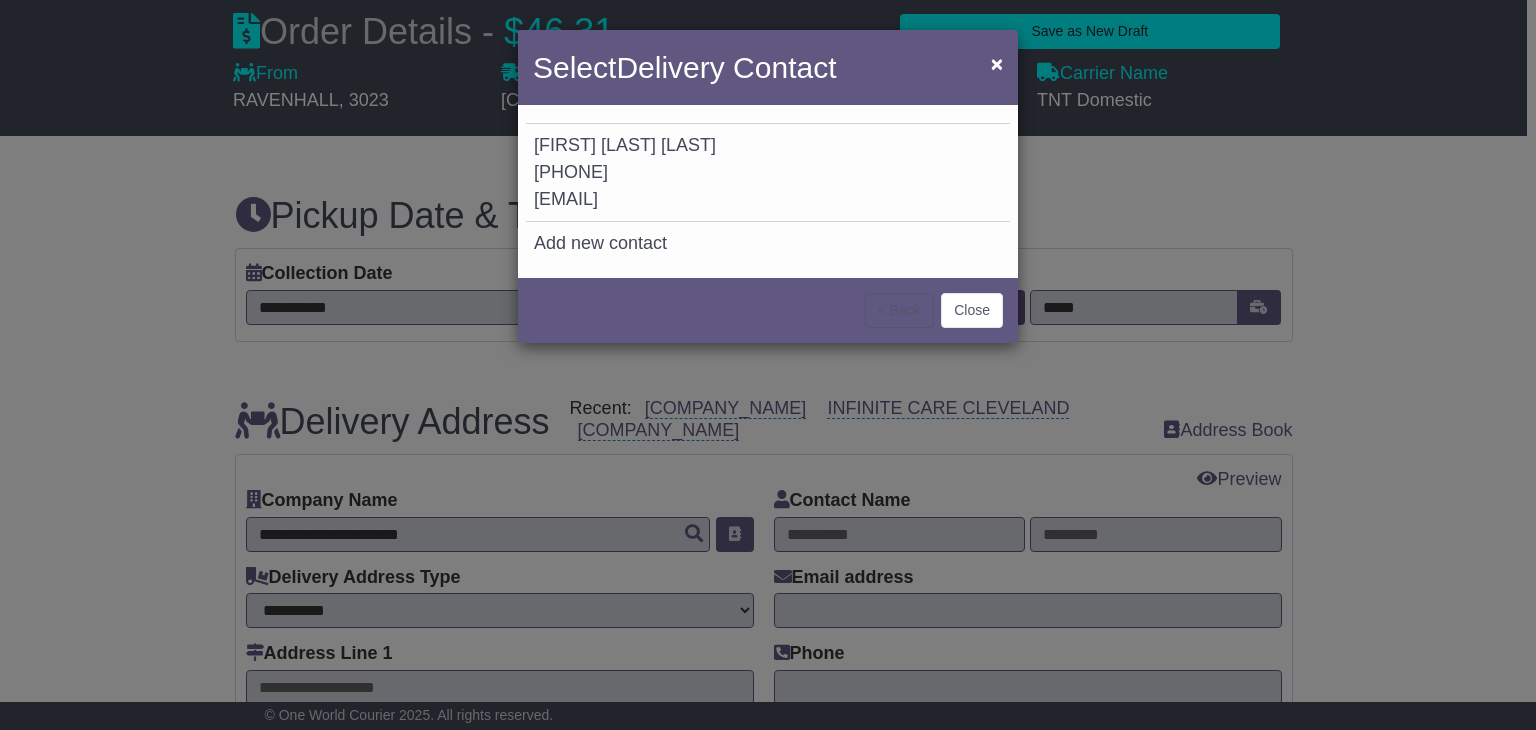 click on "GOLDSTON" at bounding box center [688, 145] 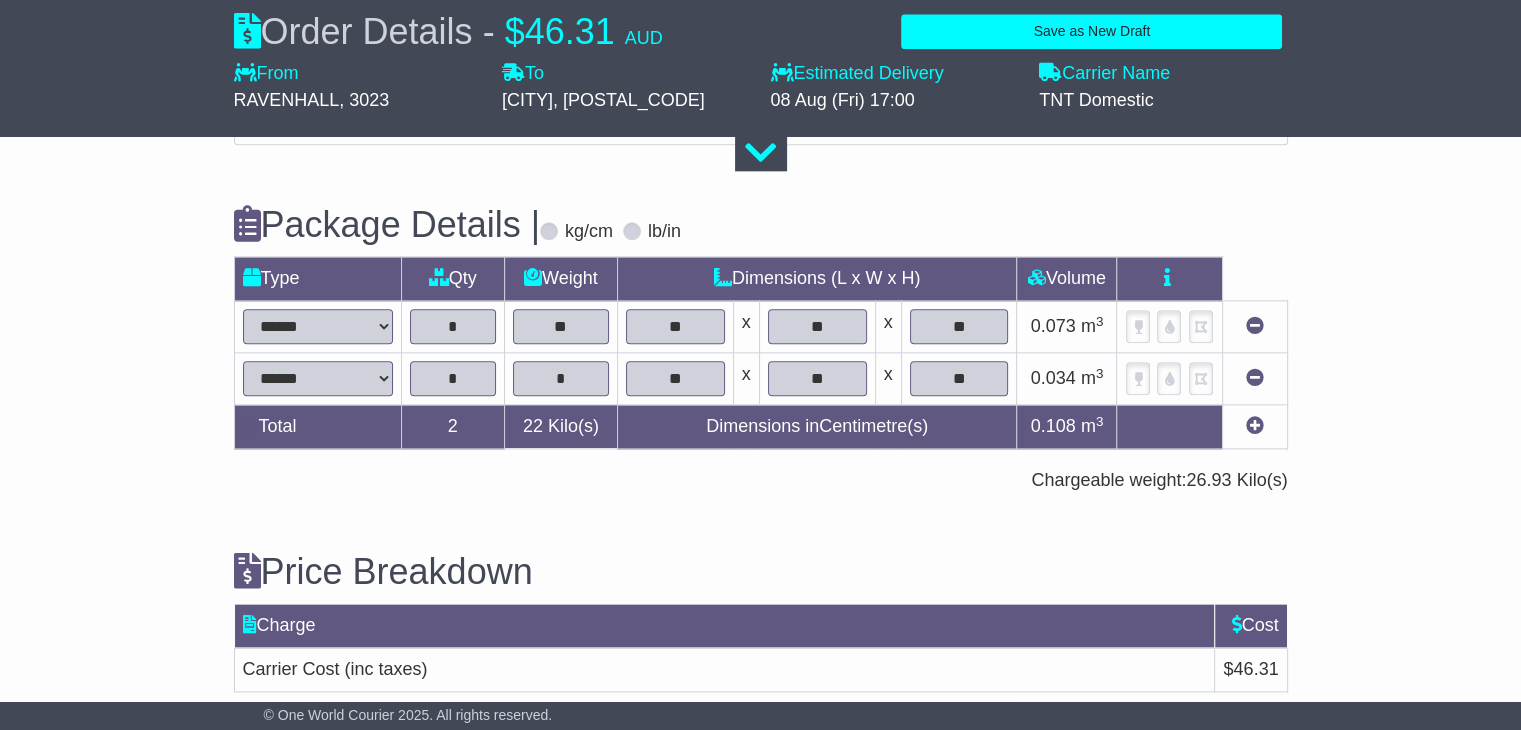 scroll, scrollTop: 2432, scrollLeft: 0, axis: vertical 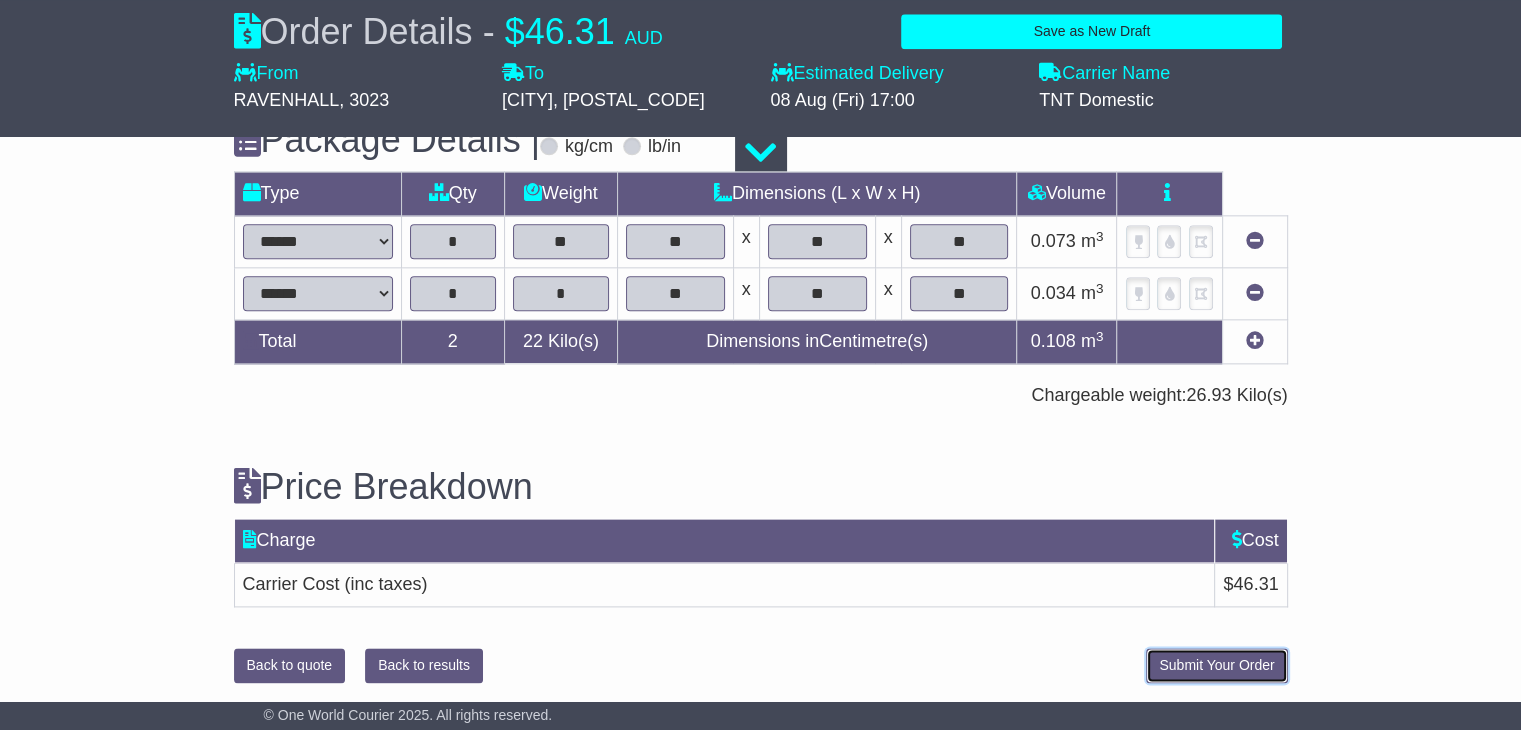 click on "Submit Your Order" at bounding box center [1216, 665] 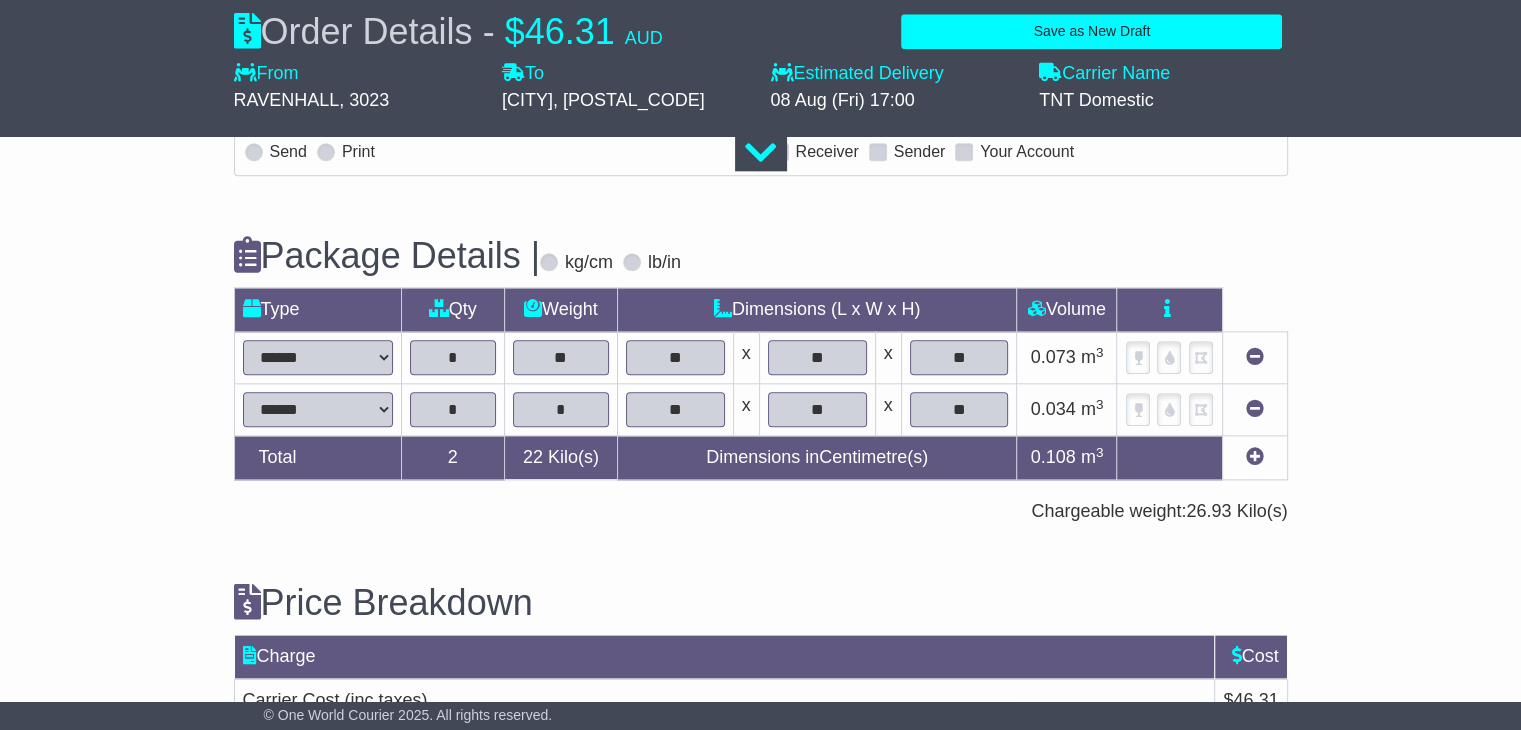 scroll, scrollTop: 2432, scrollLeft: 0, axis: vertical 